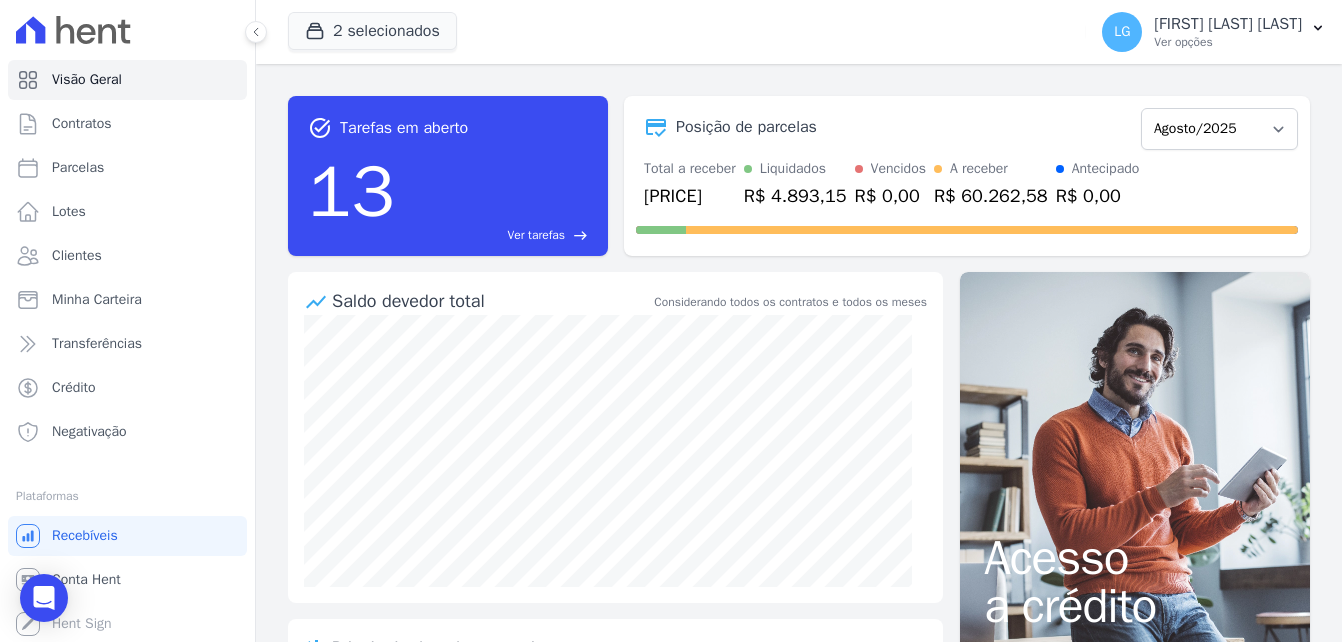 scroll, scrollTop: 0, scrollLeft: 0, axis: both 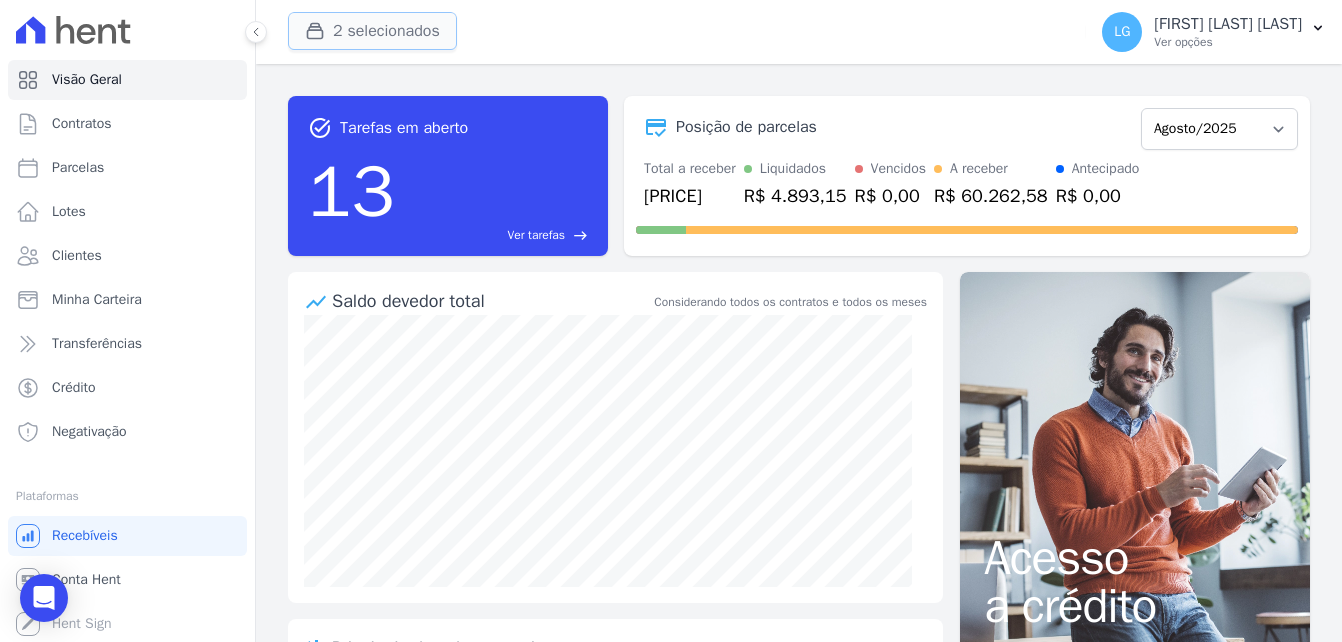 click on "2 selecionados" at bounding box center (372, 31) 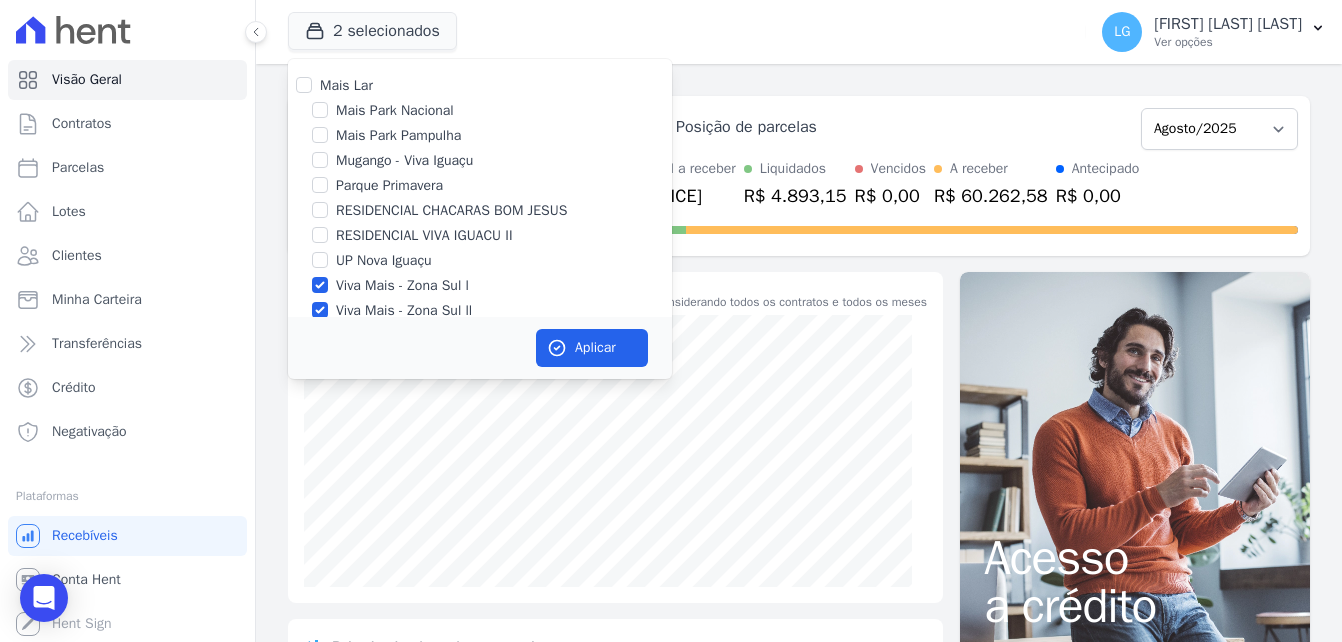 click on "UP Nova Iguaçu" at bounding box center [480, 260] 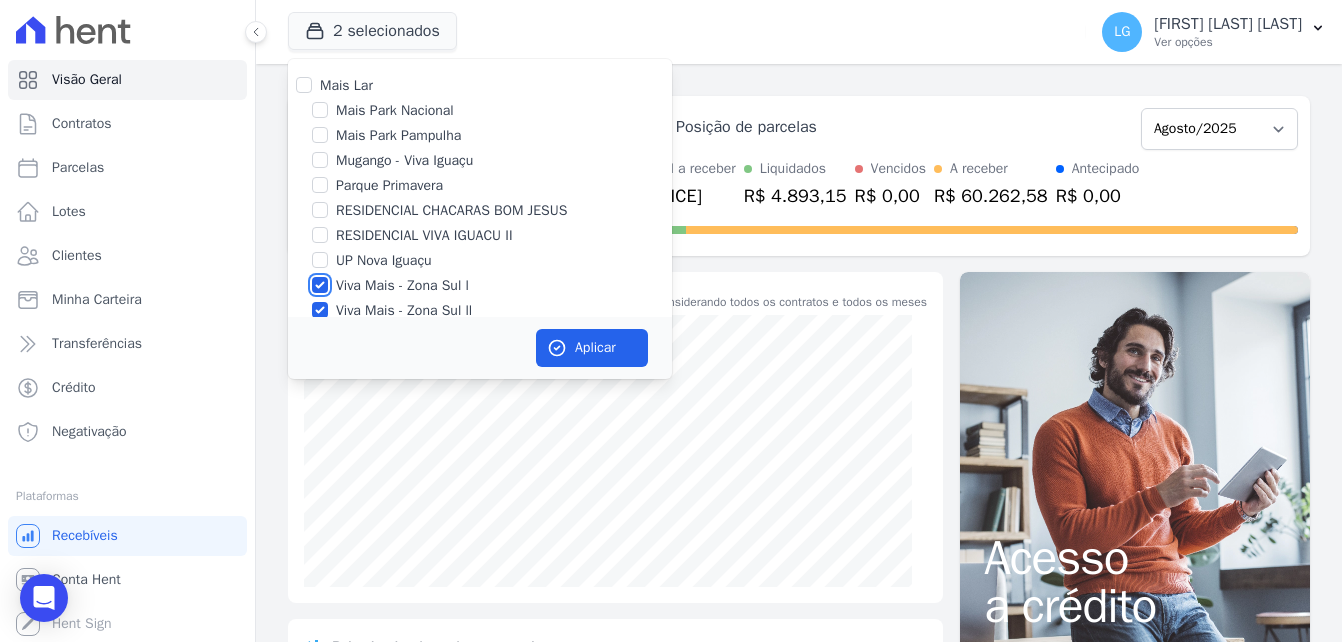 click on "Viva Mais - Zona Sul l" at bounding box center (320, 285) 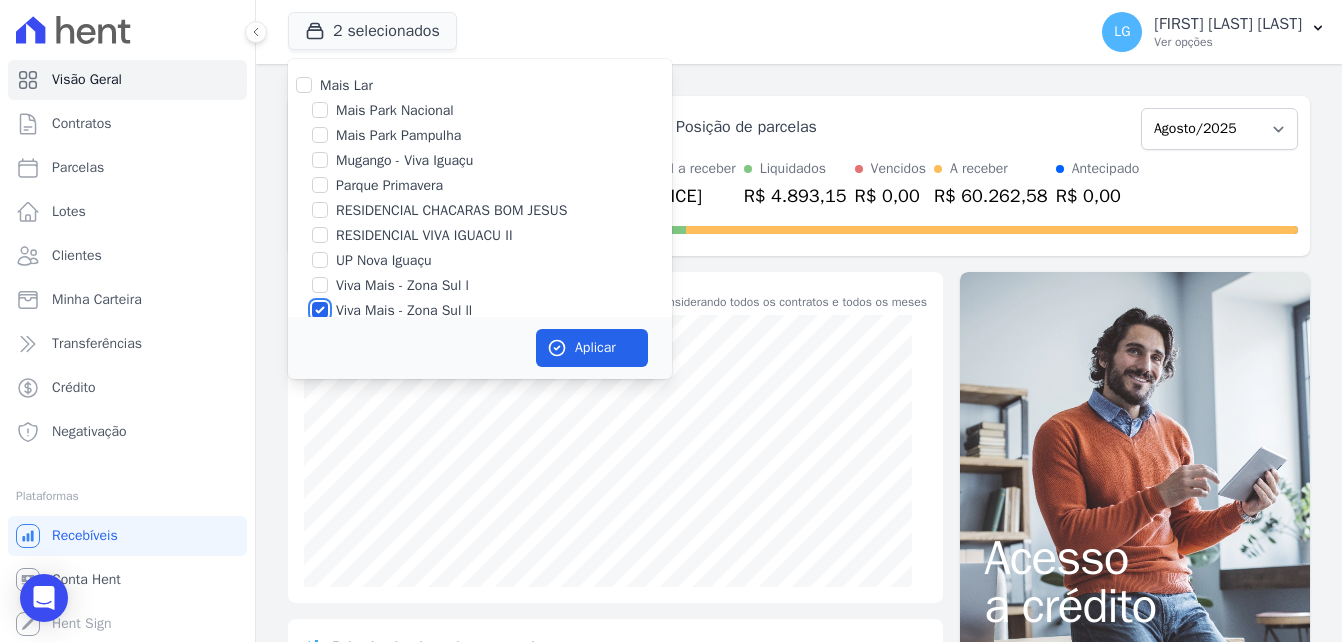click on "Viva Mais - Zona Sul ll" at bounding box center [320, 310] 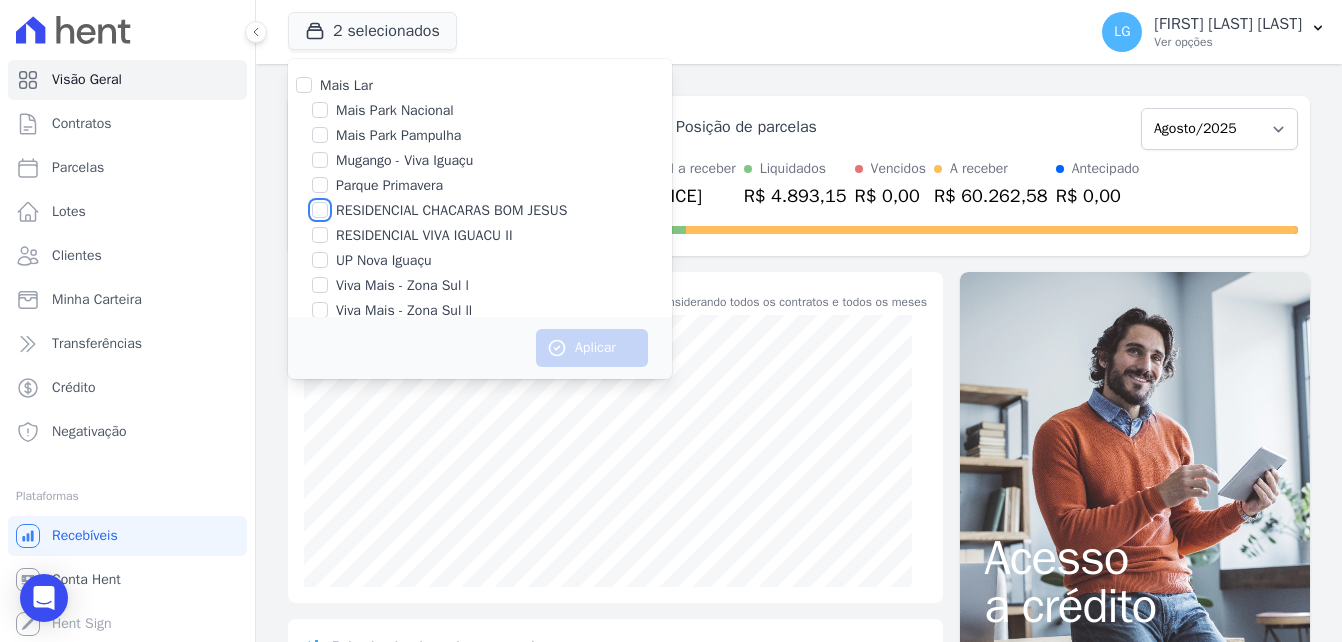 click on "RESIDENCIAL CHACARAS BOM JESUS" at bounding box center [320, 210] 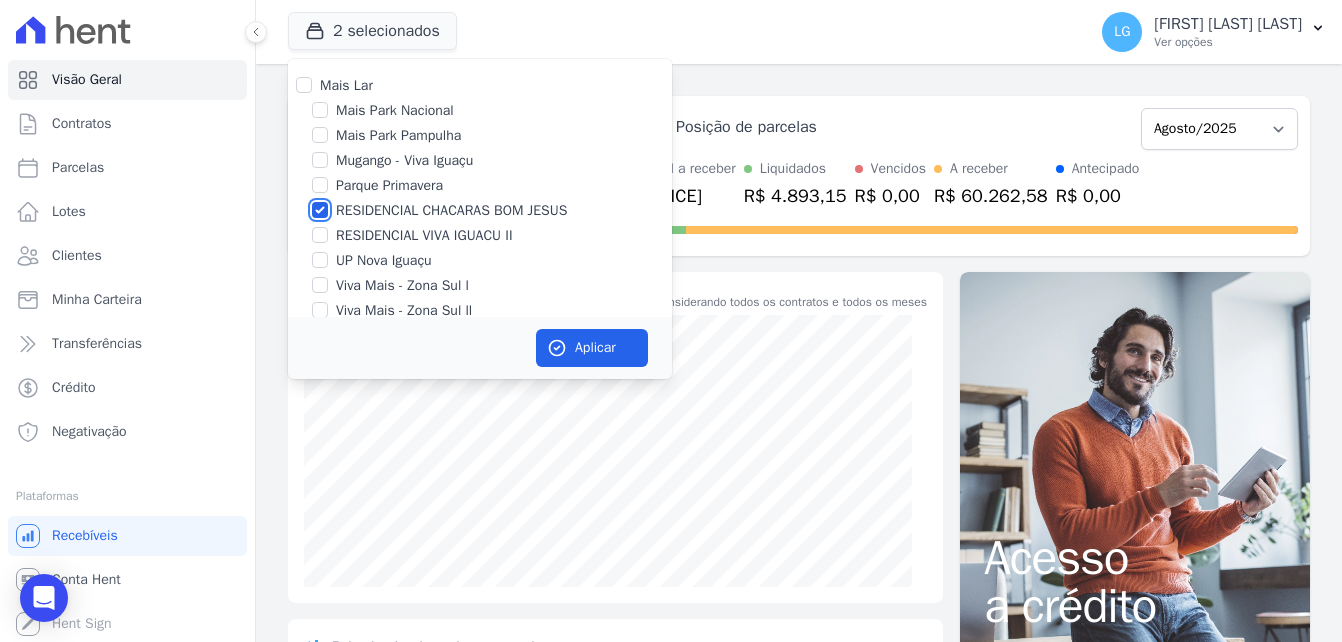 scroll, scrollTop: 20, scrollLeft: 0, axis: vertical 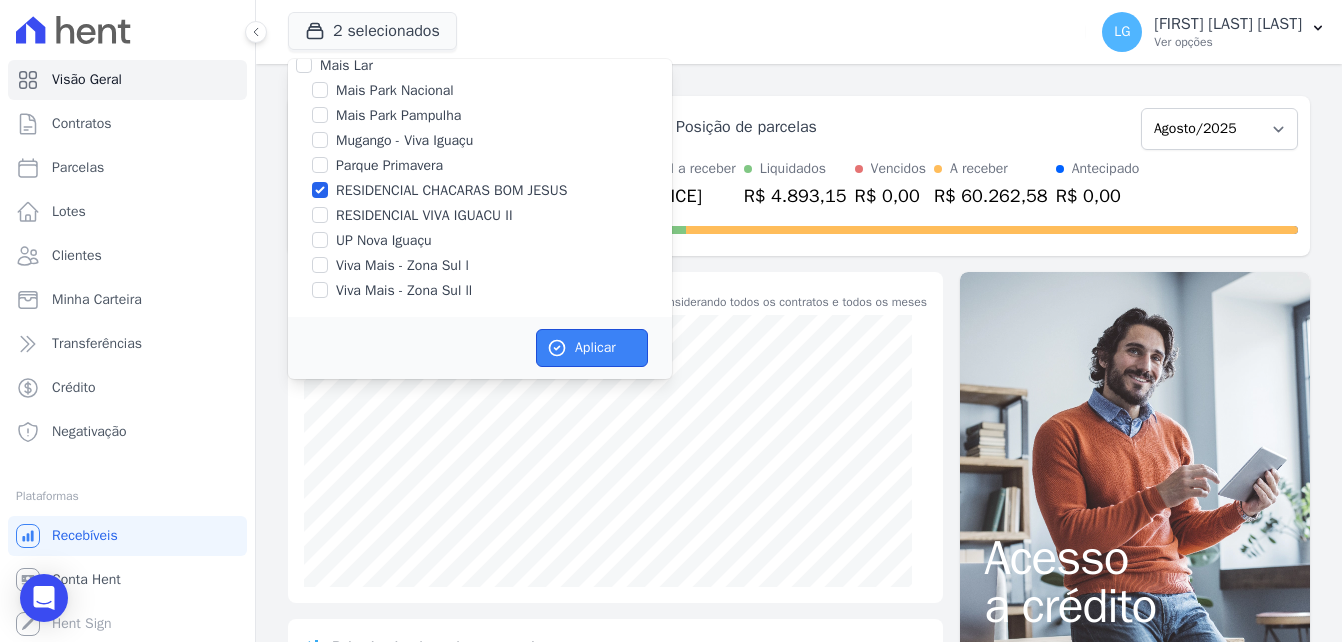click on "Aplicar" at bounding box center [592, 348] 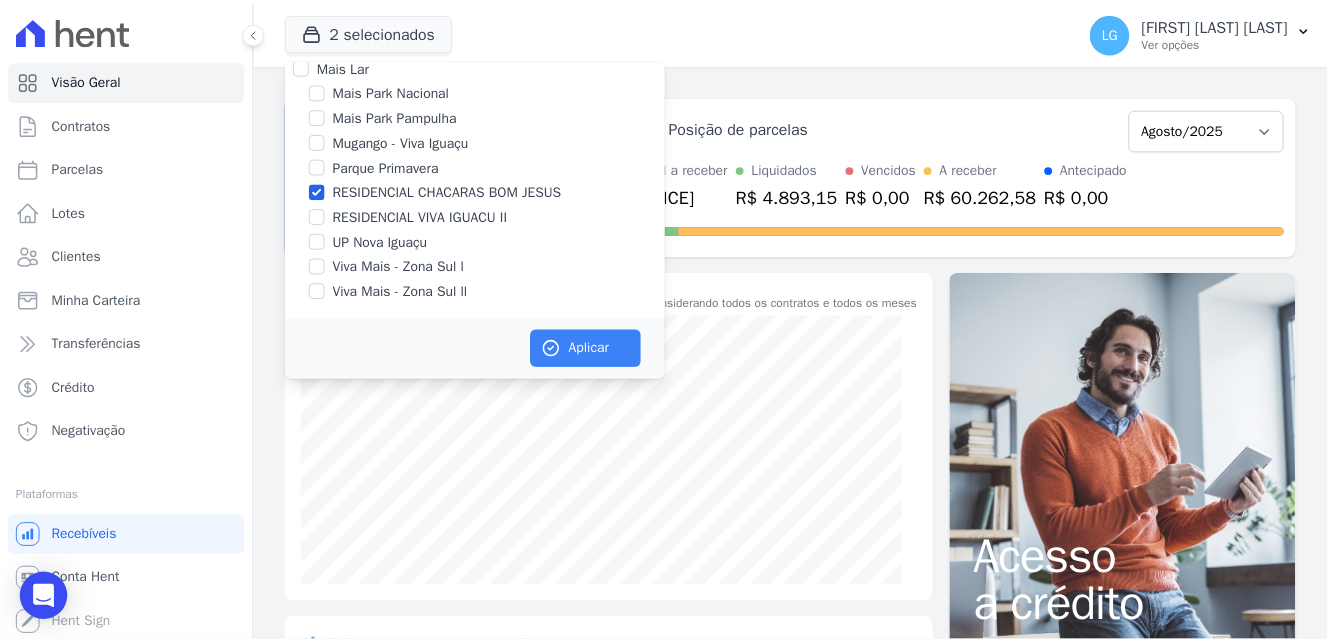 scroll, scrollTop: 16, scrollLeft: 0, axis: vertical 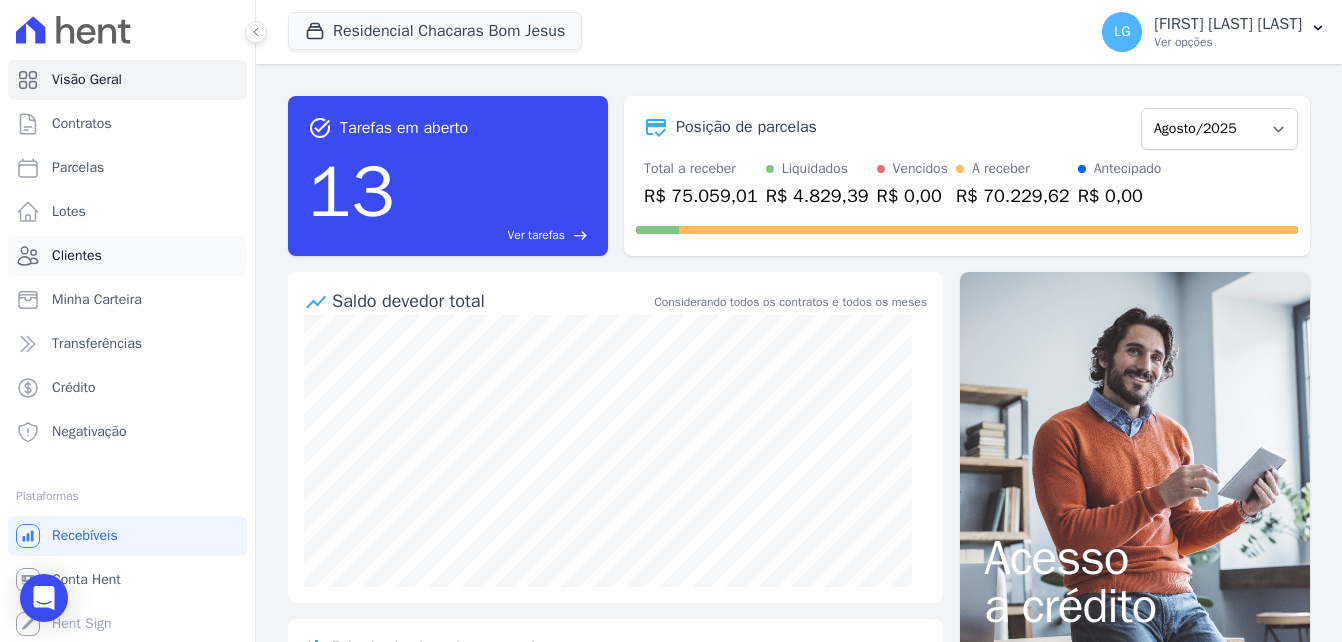 click on "Clientes" at bounding box center (77, 256) 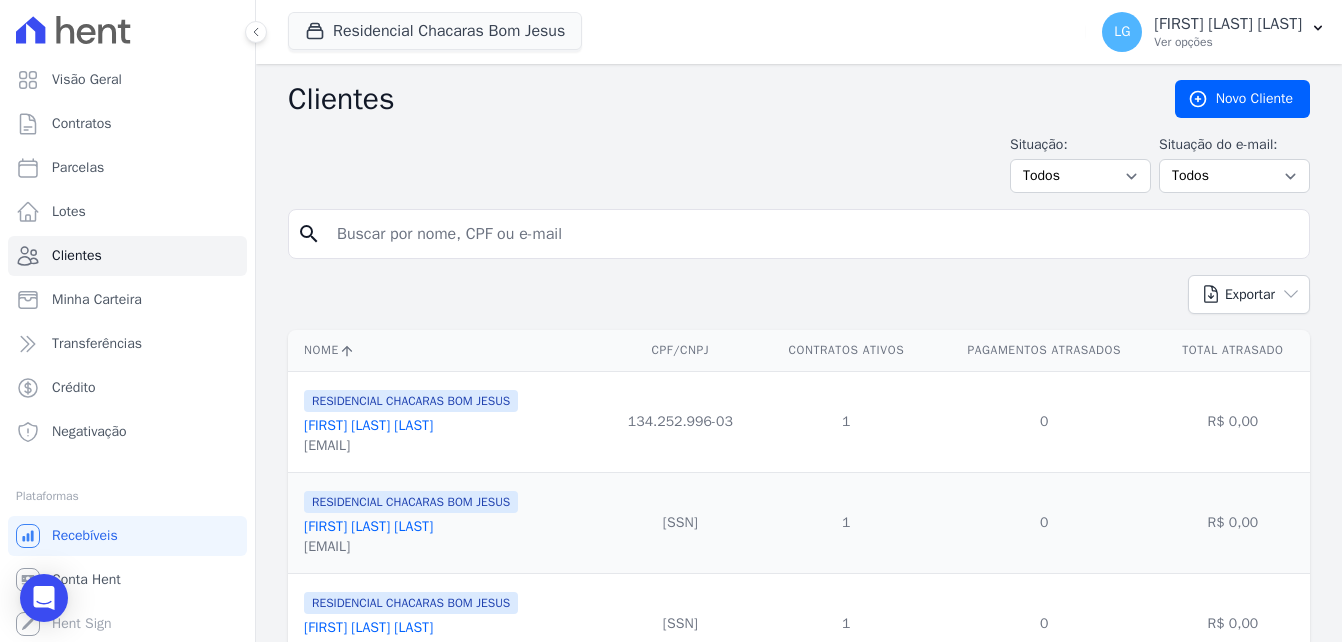 click at bounding box center [813, 234] 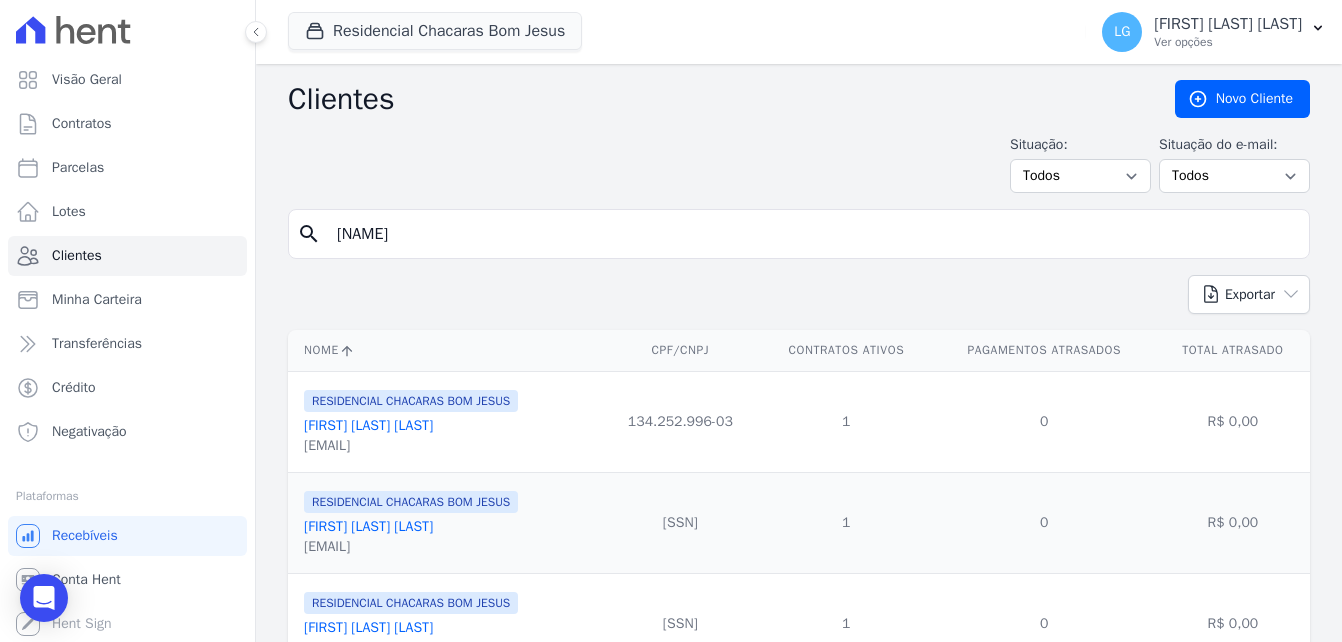 type on "[FIRST] [LAST]" 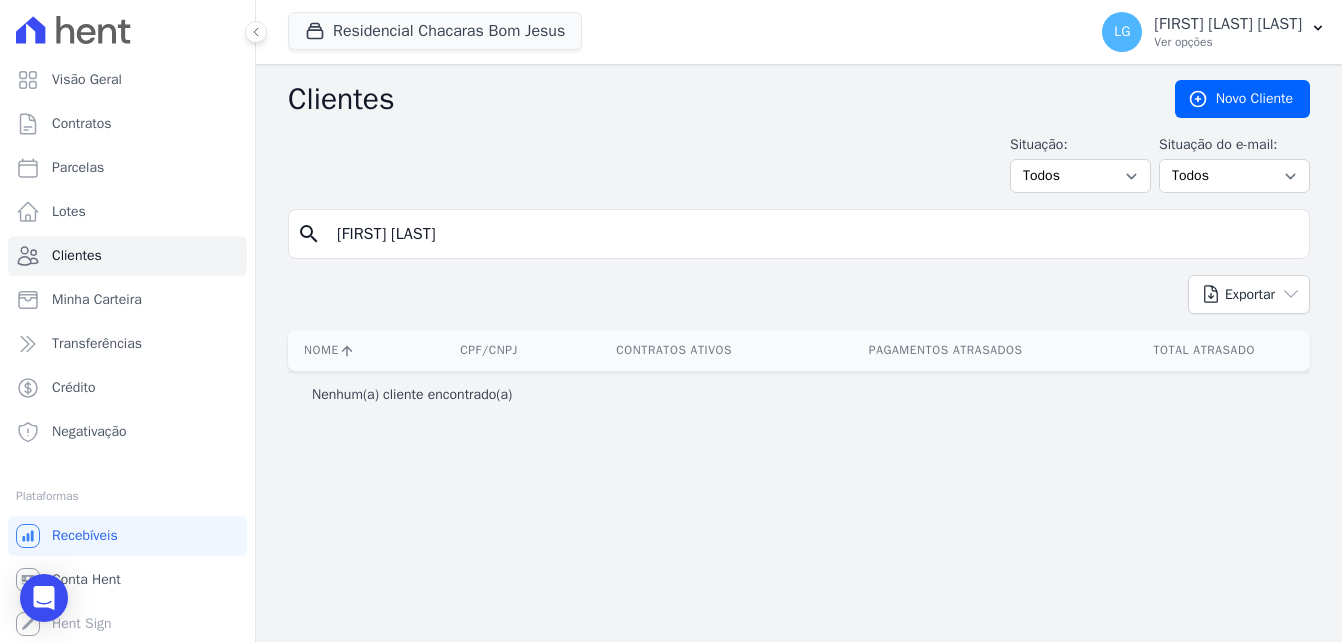 click on "[FIRST] [LAST]" at bounding box center [813, 234] 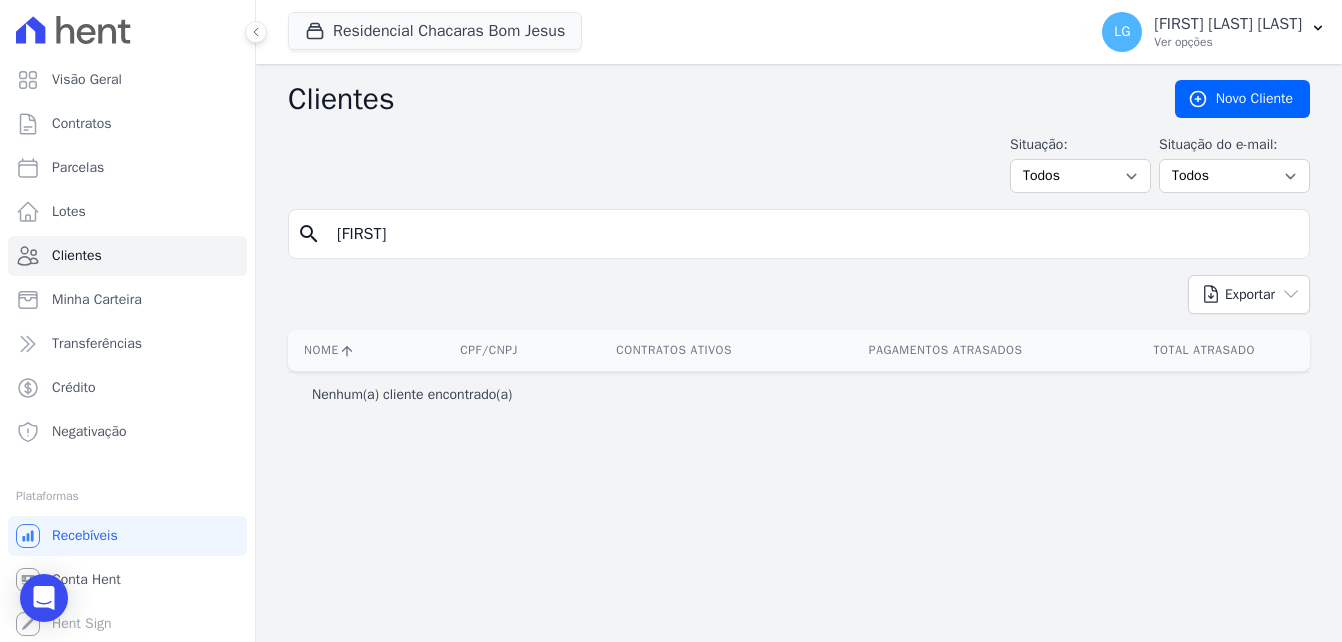 type on "GUSTAVO" 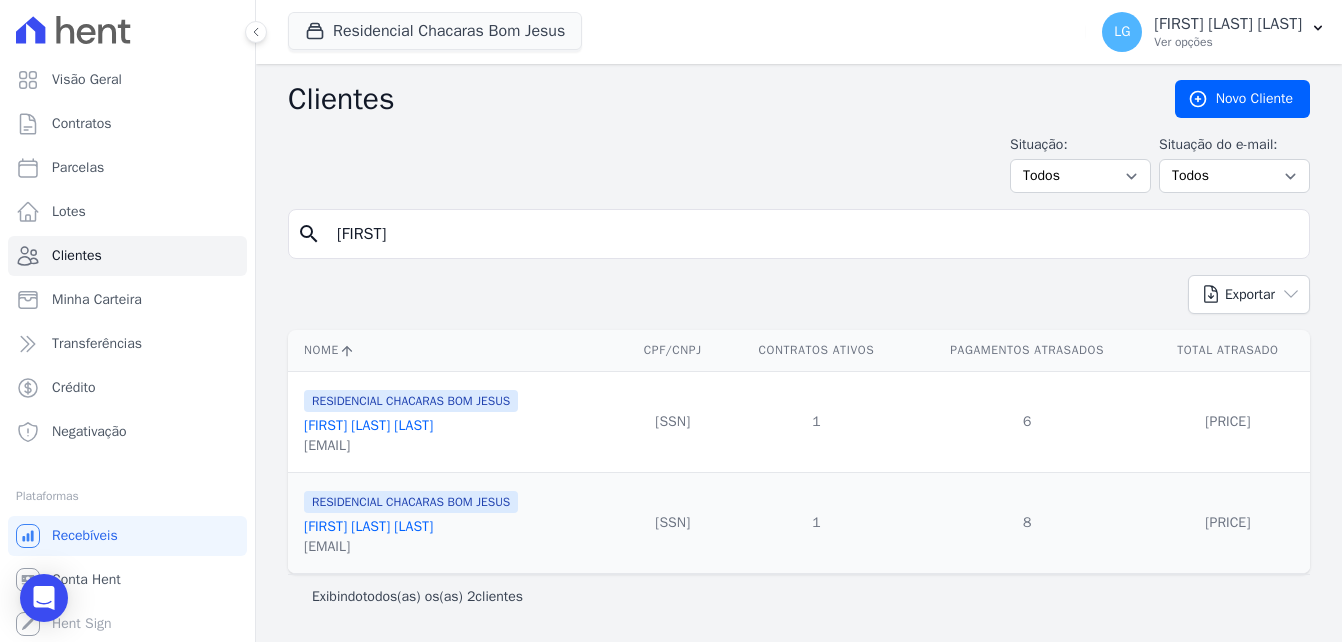 click on "Gustavo Tadeu Da Cunha Ventura" at bounding box center (368, 526) 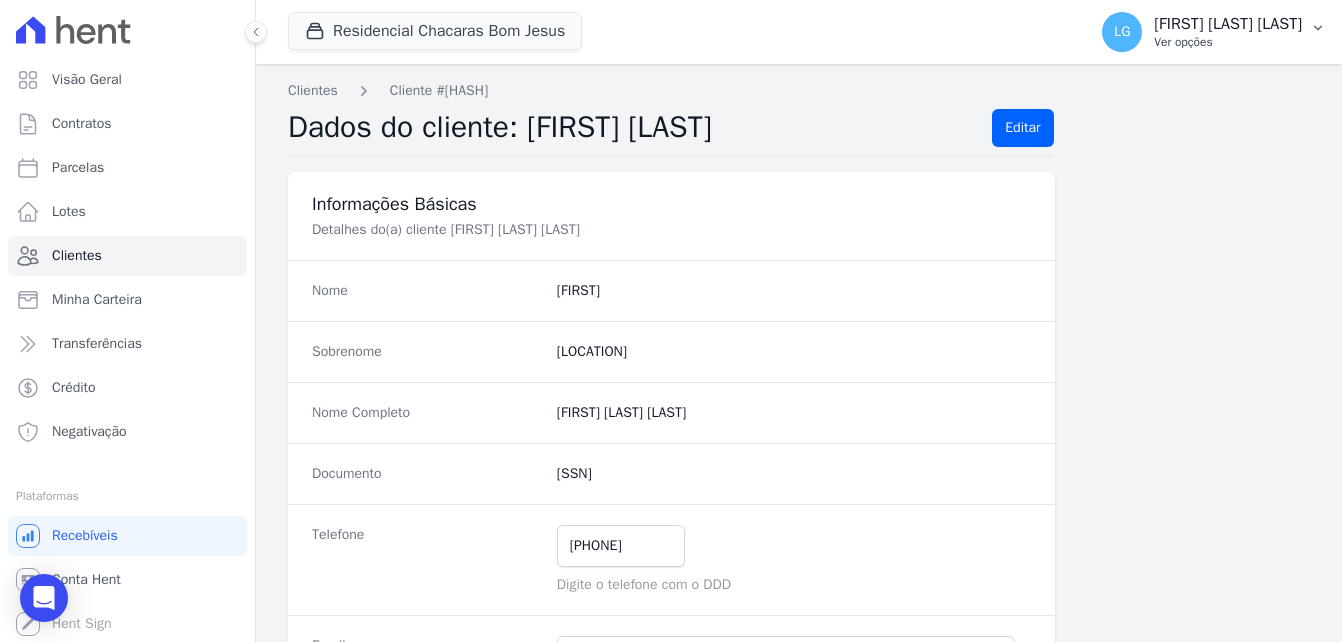 click on "[FIRST] [MIDDLE] [LAST]" at bounding box center [1228, 24] 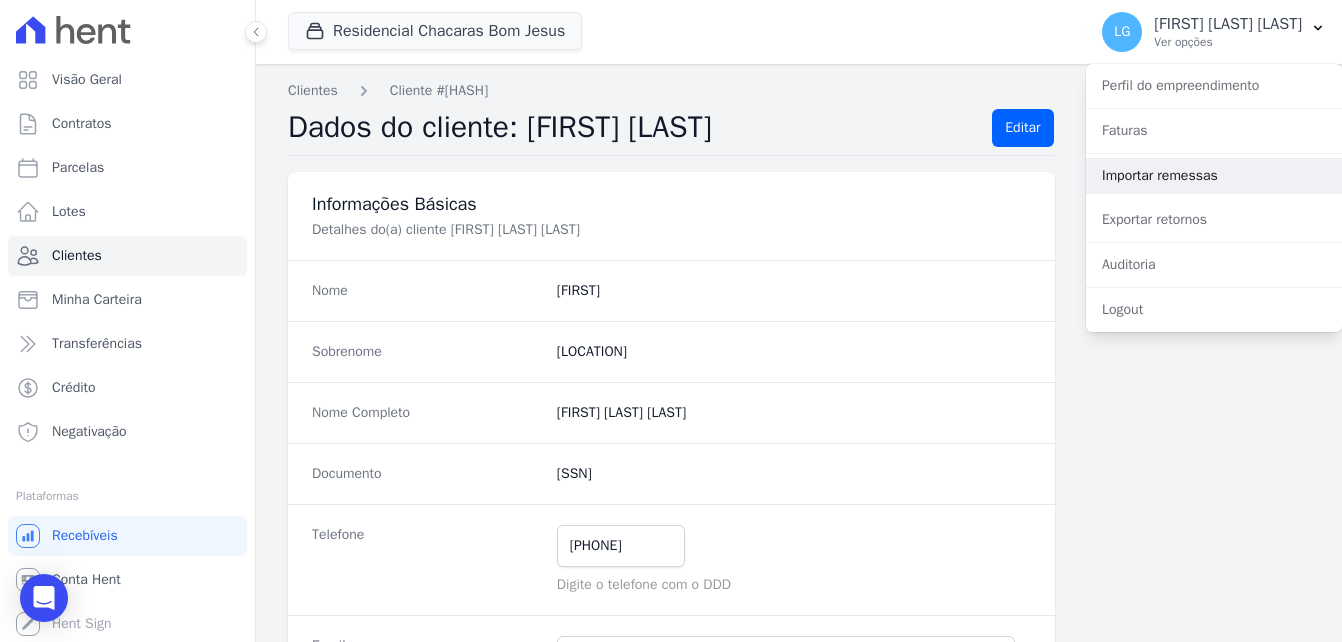 click on "Importar remessas" at bounding box center (1214, 176) 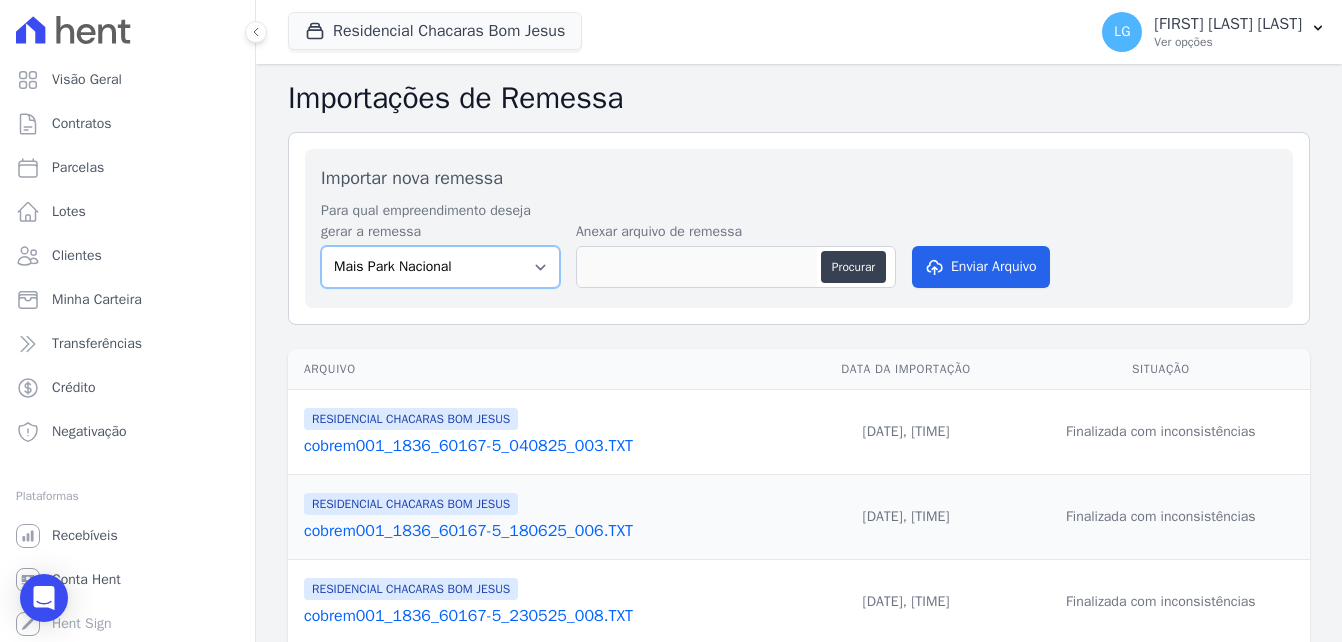 click on "Mais Park Nacional
Mais Park Pampulha
Mugango - Viva Iguaçu
Parque Primavera
RESIDENCIAL CHACARAS BOM JESUS
RESIDENCIAL VIVA IGUACU II
UP Nova Iguaçu
Viva Mais - Zona Sul l
Viva Mais - Zona Sul ll" at bounding box center (440, 267) 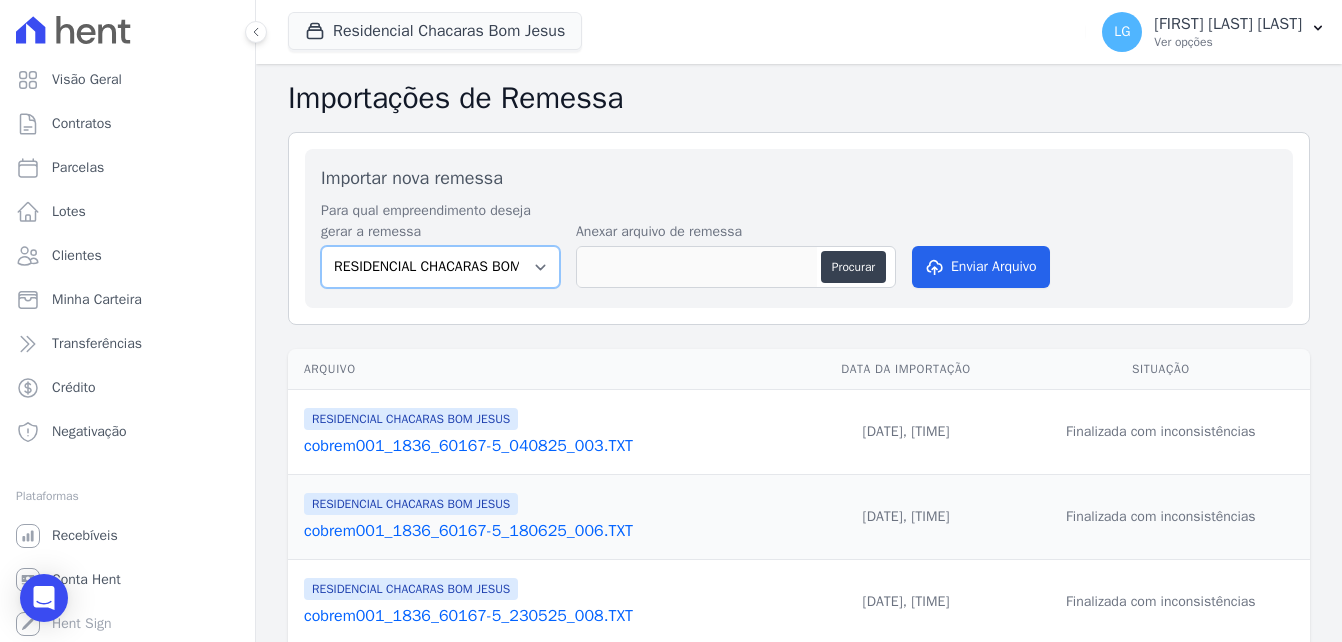 click on "Mais Park Nacional
Mais Park Pampulha
Mugango - Viva Iguaçu
Parque Primavera
RESIDENCIAL CHACARAS BOM JESUS
RESIDENCIAL VIVA IGUACU II
UP Nova Iguaçu
Viva Mais - Zona Sul l
Viva Mais - Zona Sul ll" at bounding box center [440, 267] 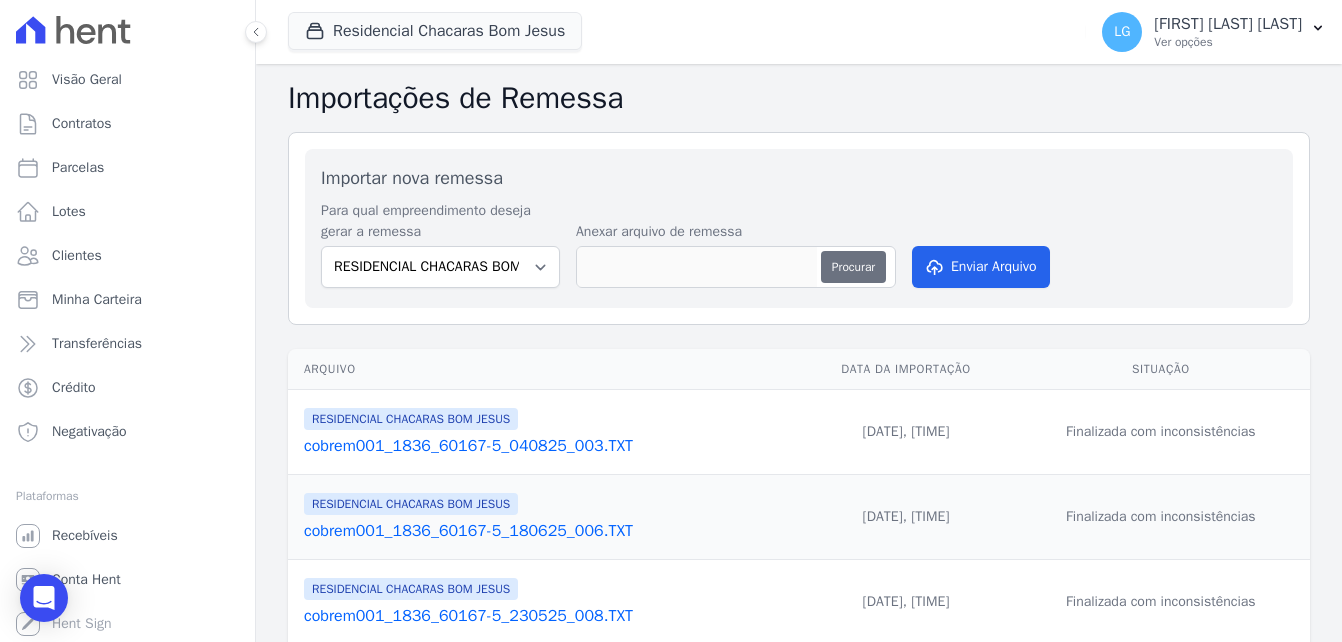 click on "Procurar" at bounding box center [853, 267] 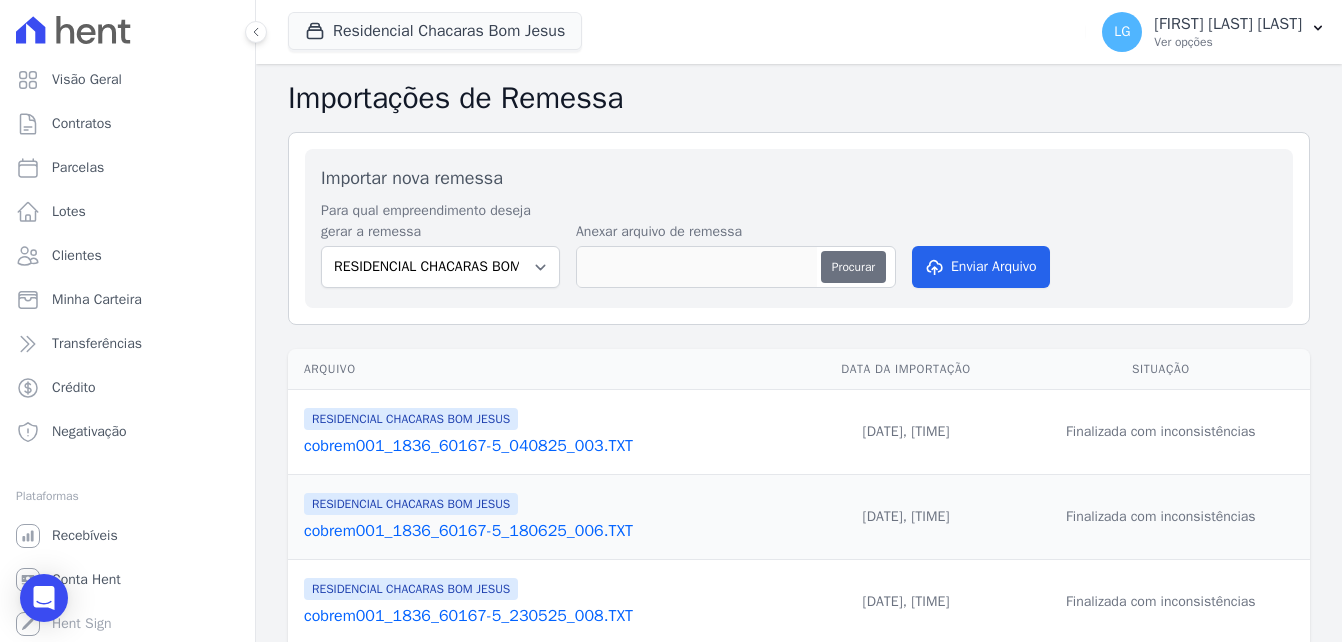 type on "[FILENAME]" 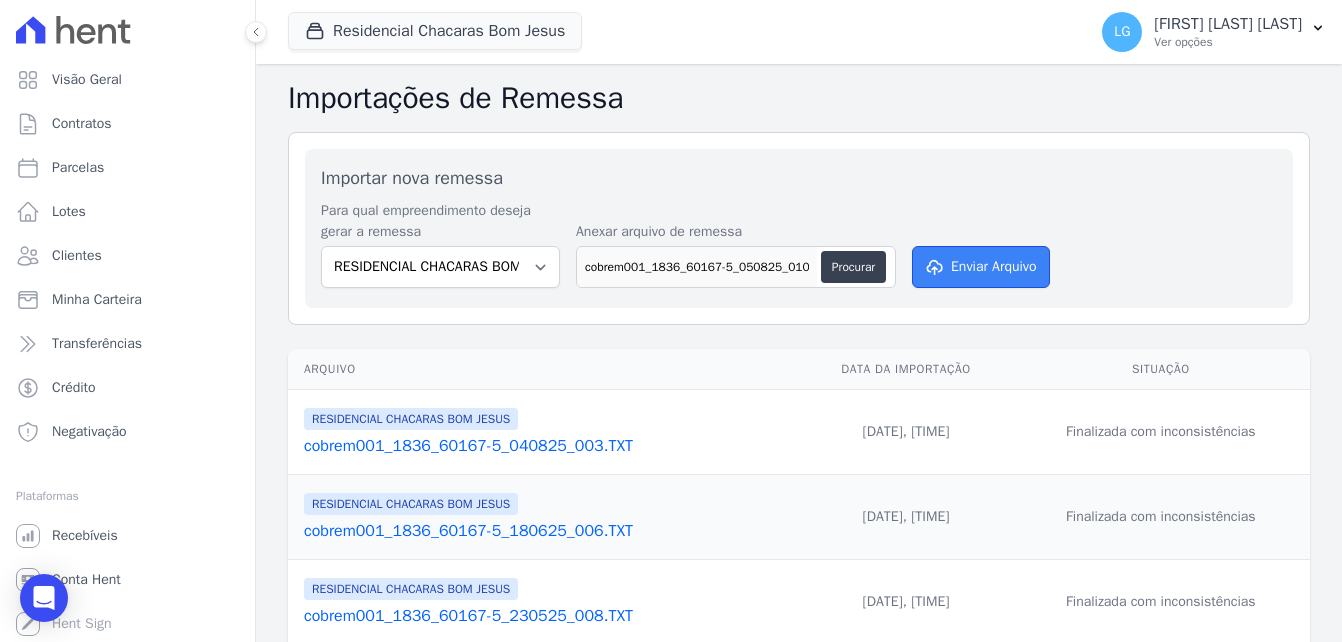 click on "Enviar Arquivo" at bounding box center (981, 267) 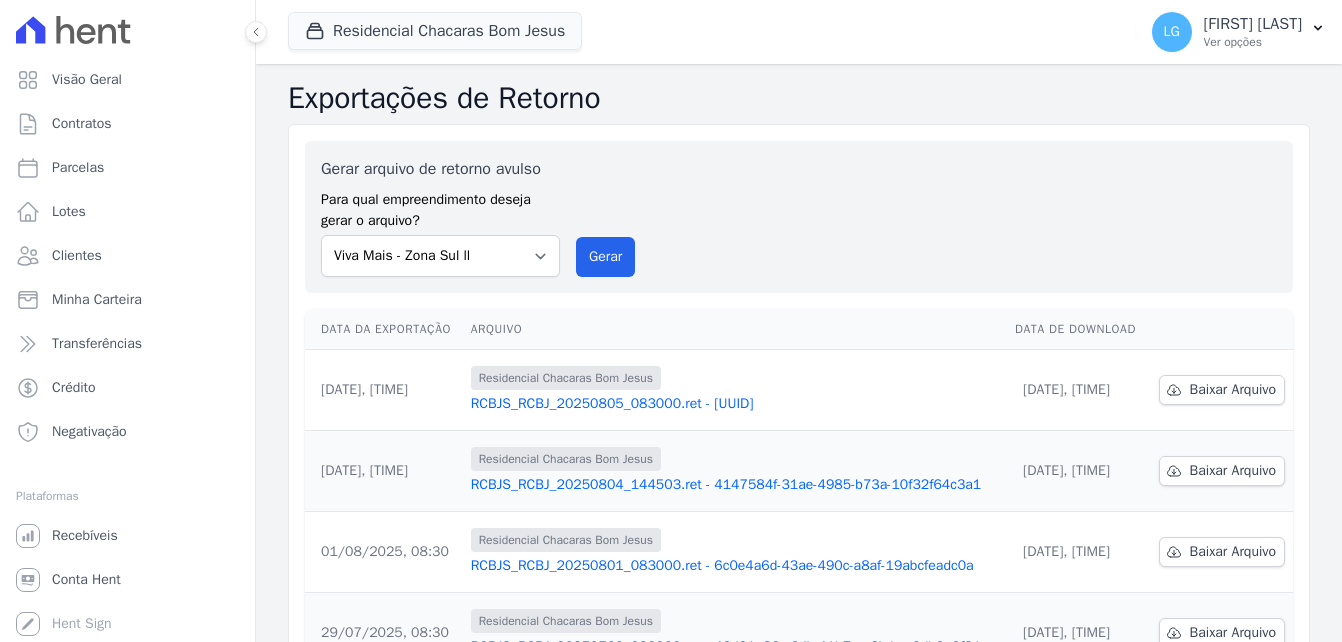 select on "a8625a47-386e-436d-9164-64f7062b4c2b" 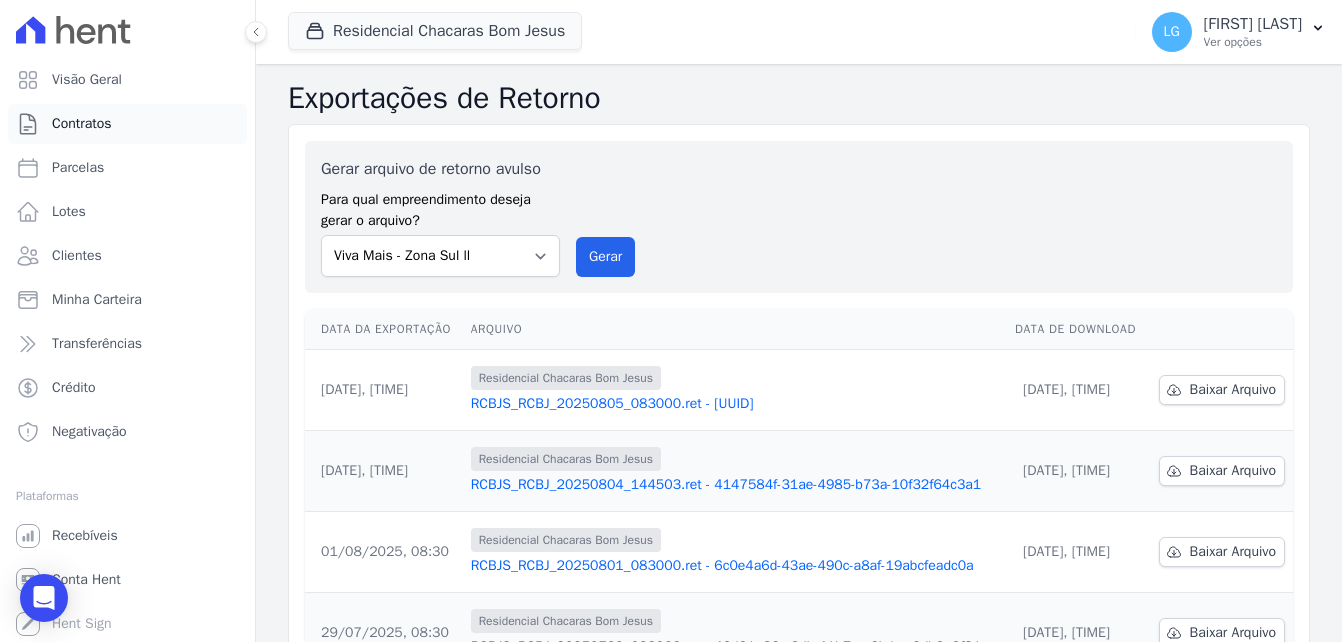 click on "Contratos" at bounding box center [82, 124] 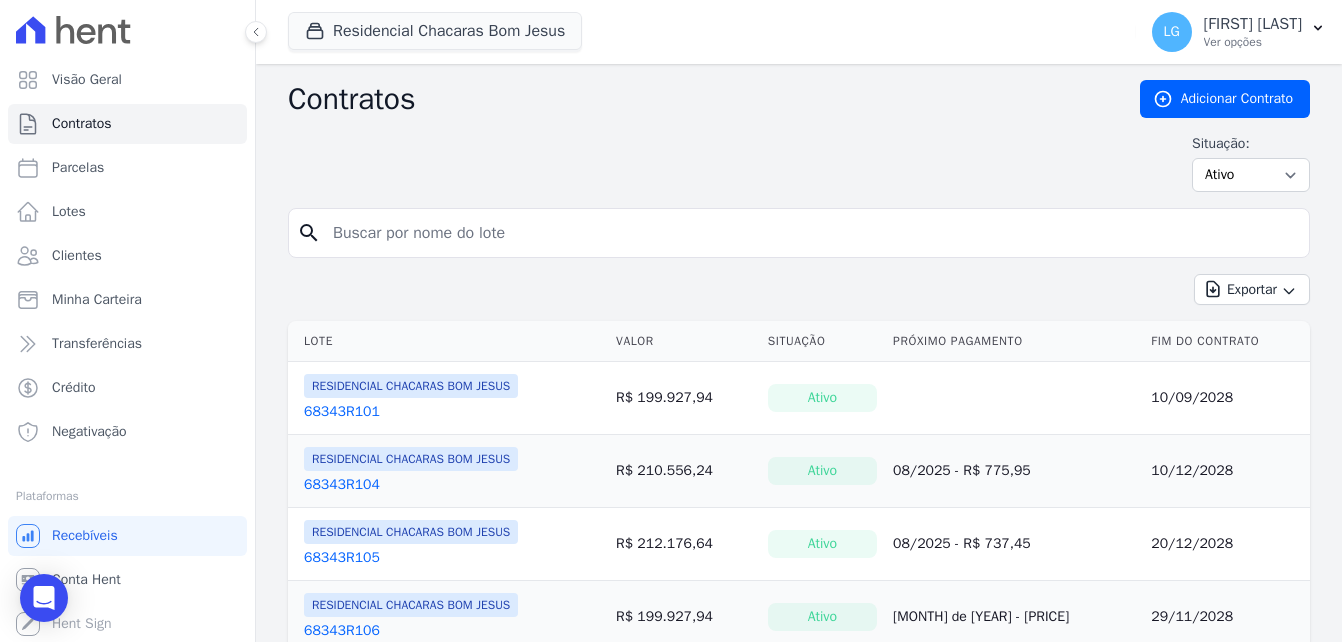 click at bounding box center [811, 233] 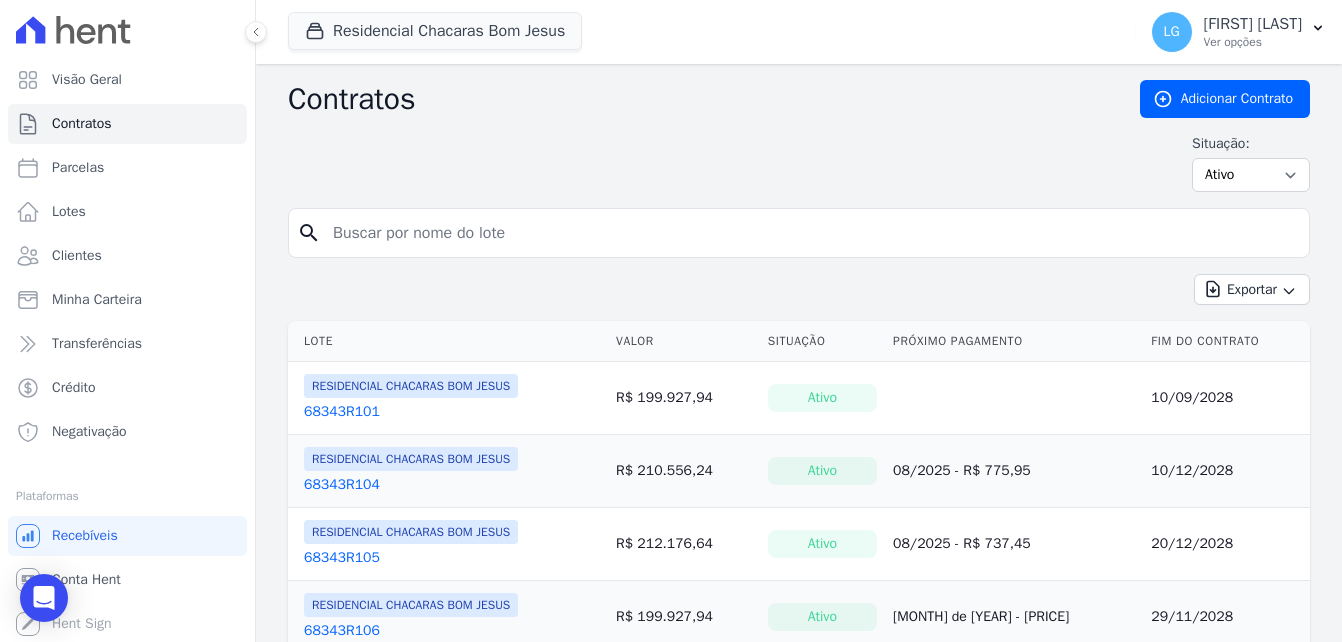 paste on "[FIRST] [MIDDLE] [LAST]" 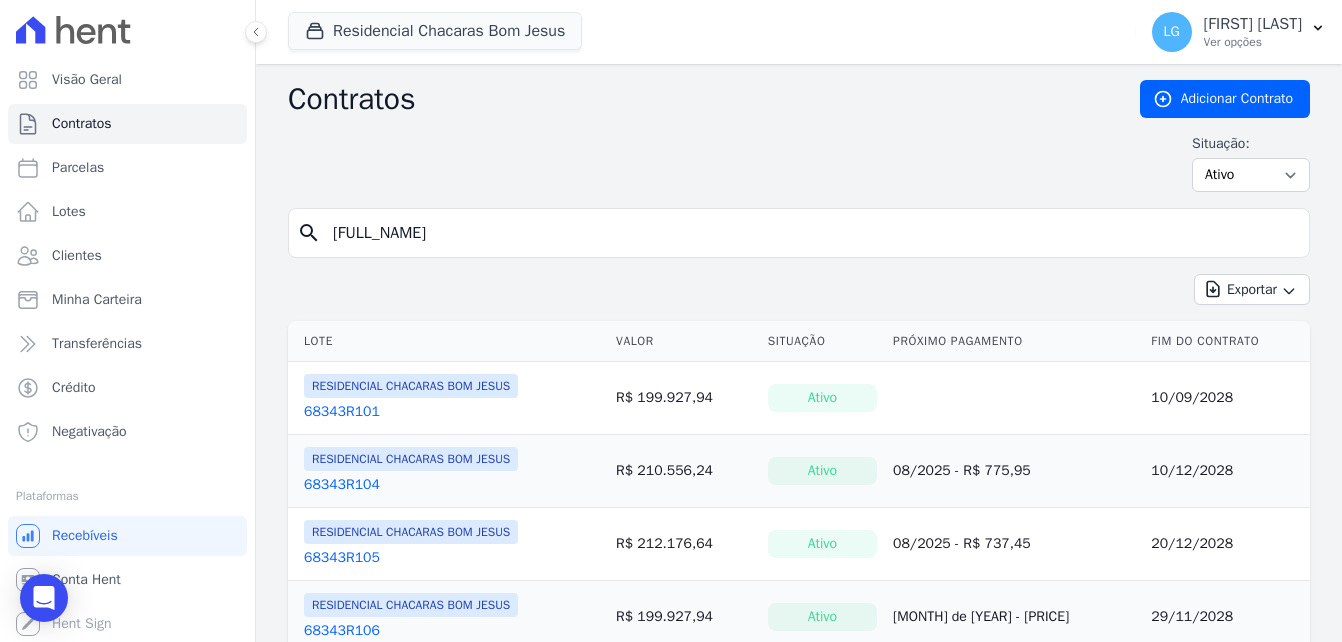 type on "[FIRST] [MIDDLE] [LAST]" 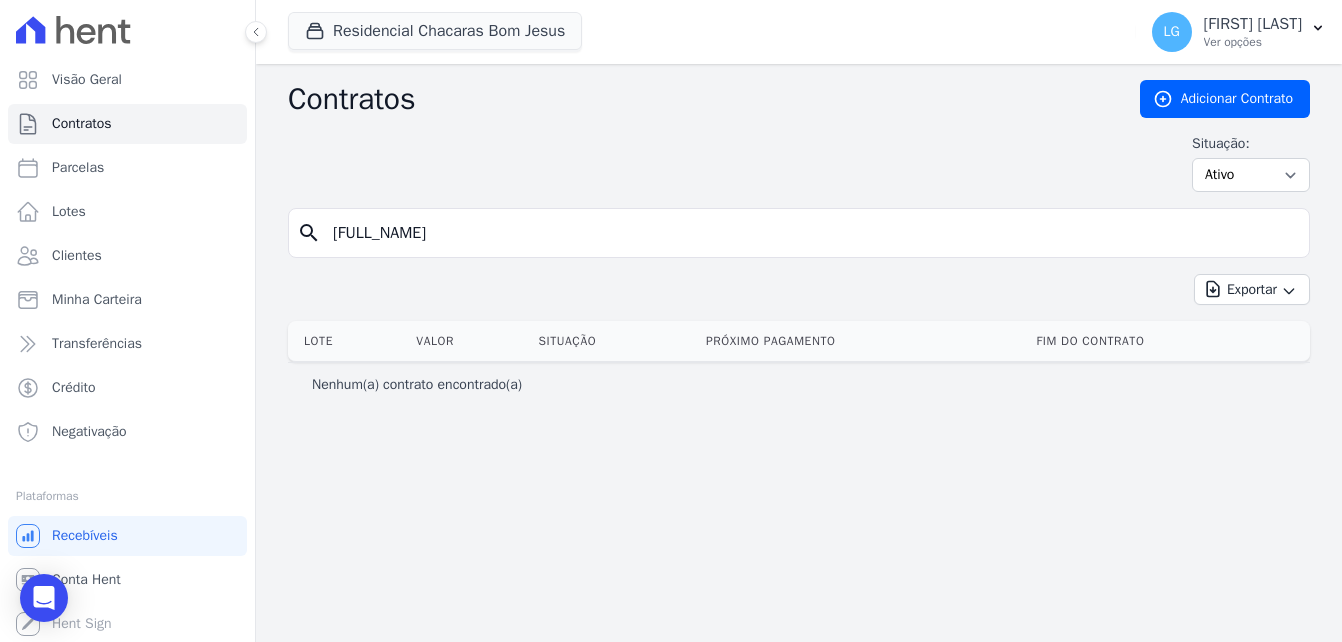 drag, startPoint x: 408, startPoint y: 231, endPoint x: 541, endPoint y: 228, distance: 133.03383 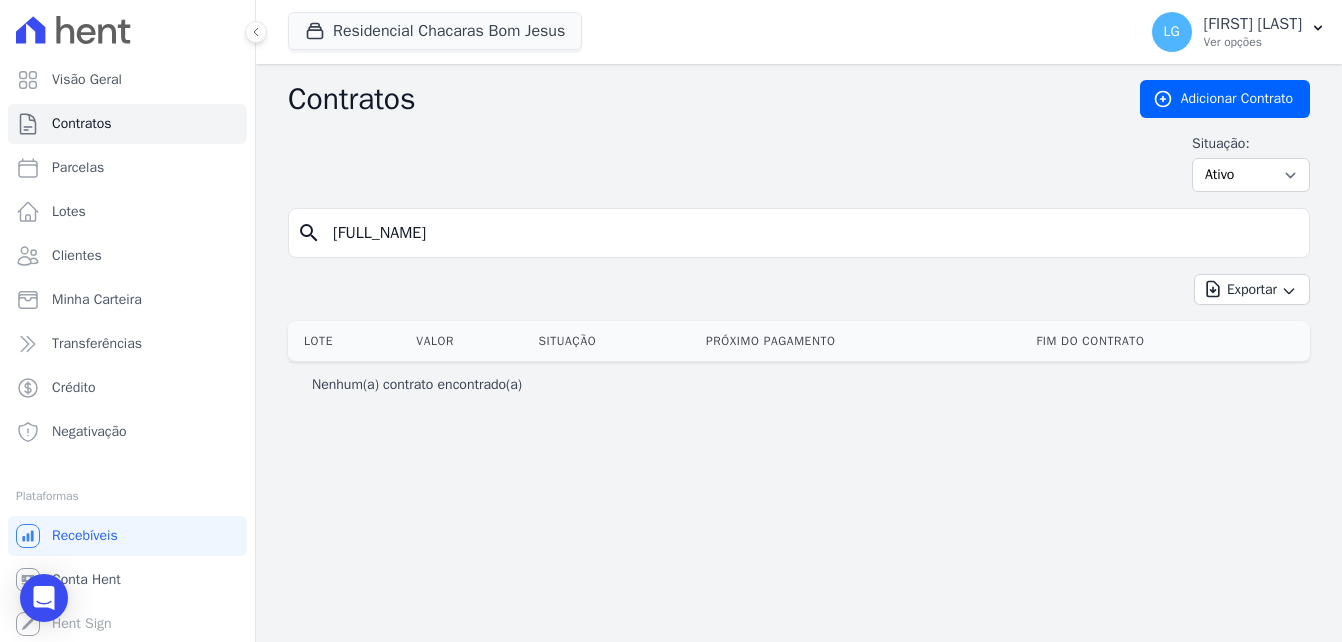 click on "[FIRST] [MIDDLE] [LAST]" at bounding box center (811, 233) 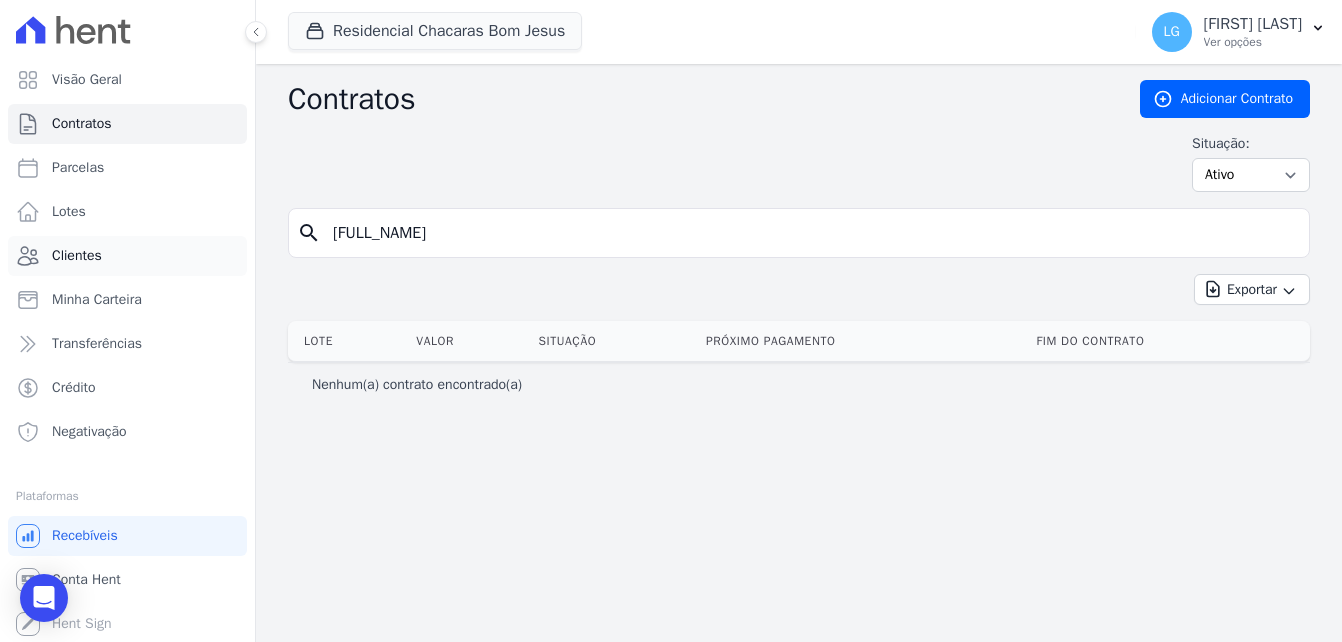 type on "[FIRST] [LAST]" 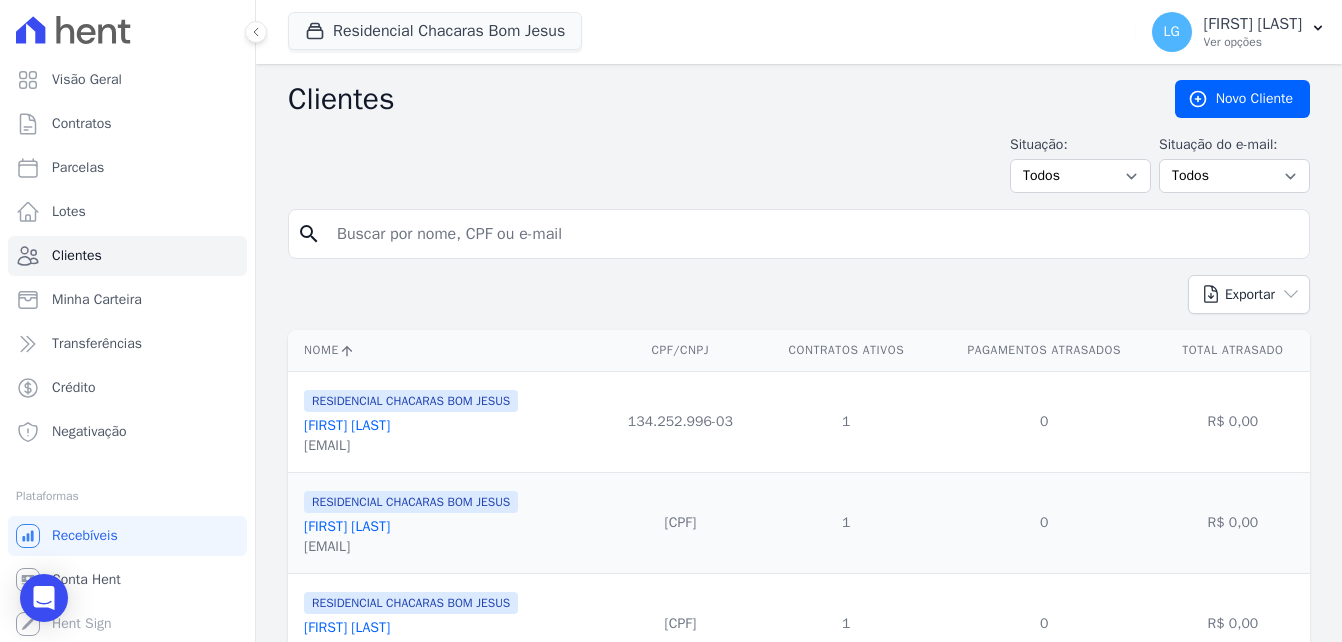 click at bounding box center (813, 234) 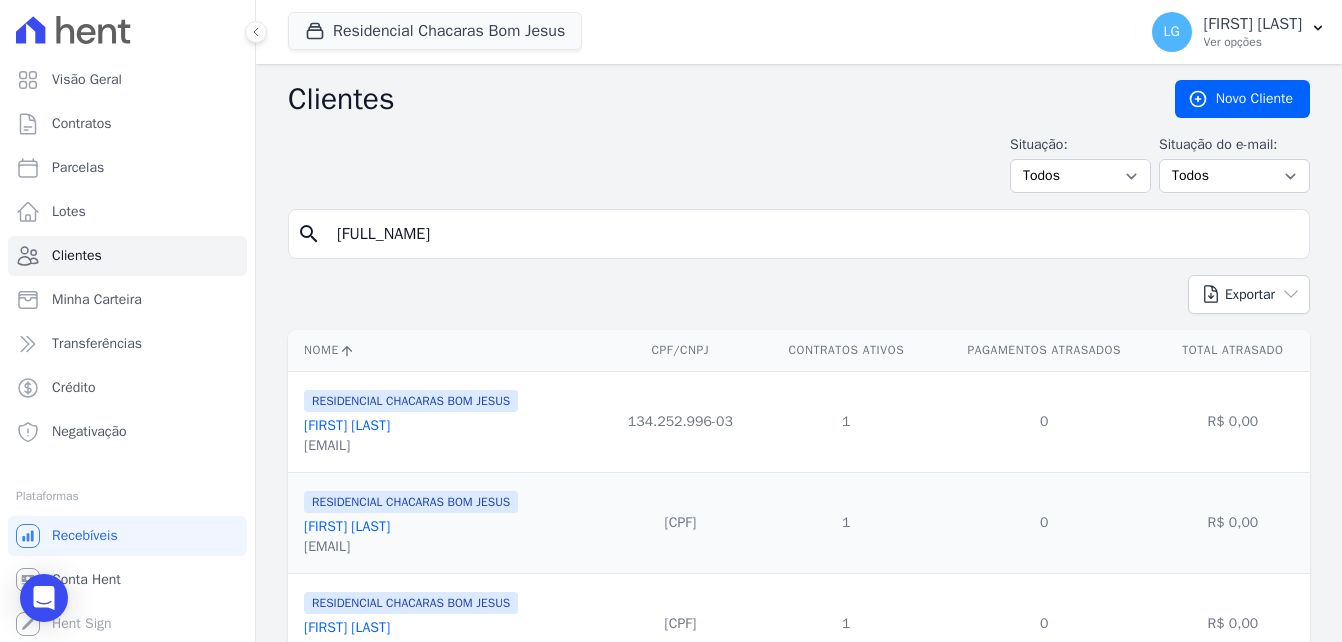 type on "[FIRST] [MIDDLE] [LAST]" 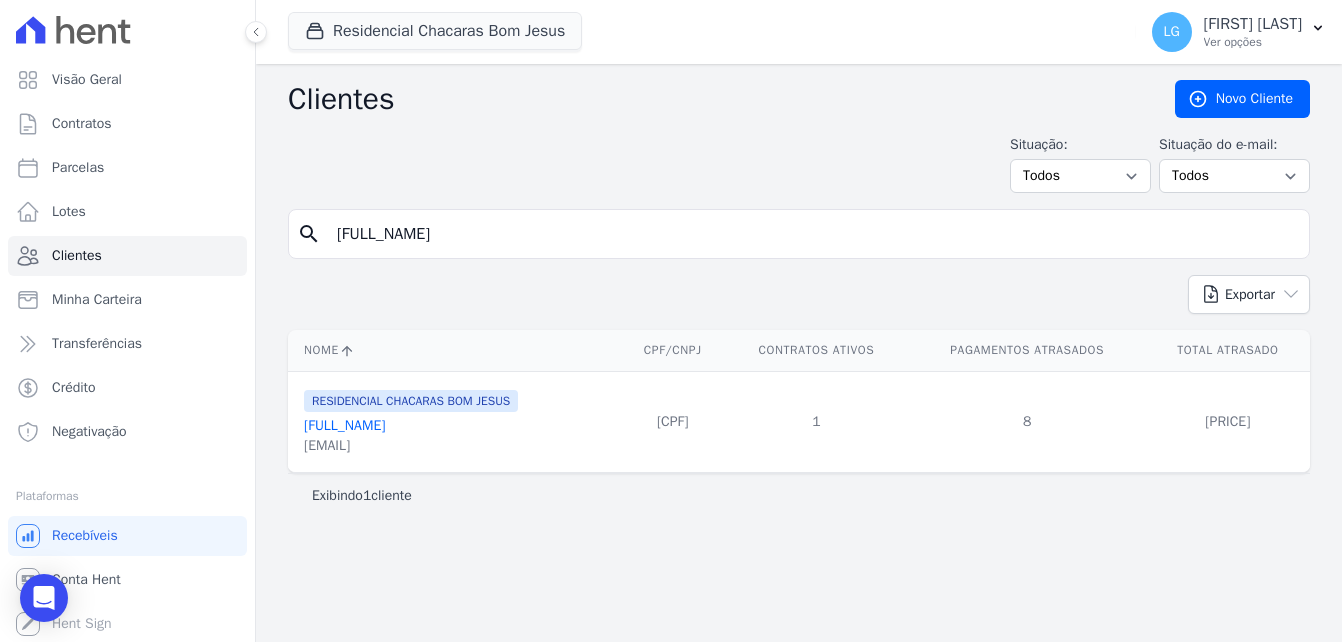 click on "Gustavo Tadeu Da Cunha Ventura" at bounding box center (411, 426) 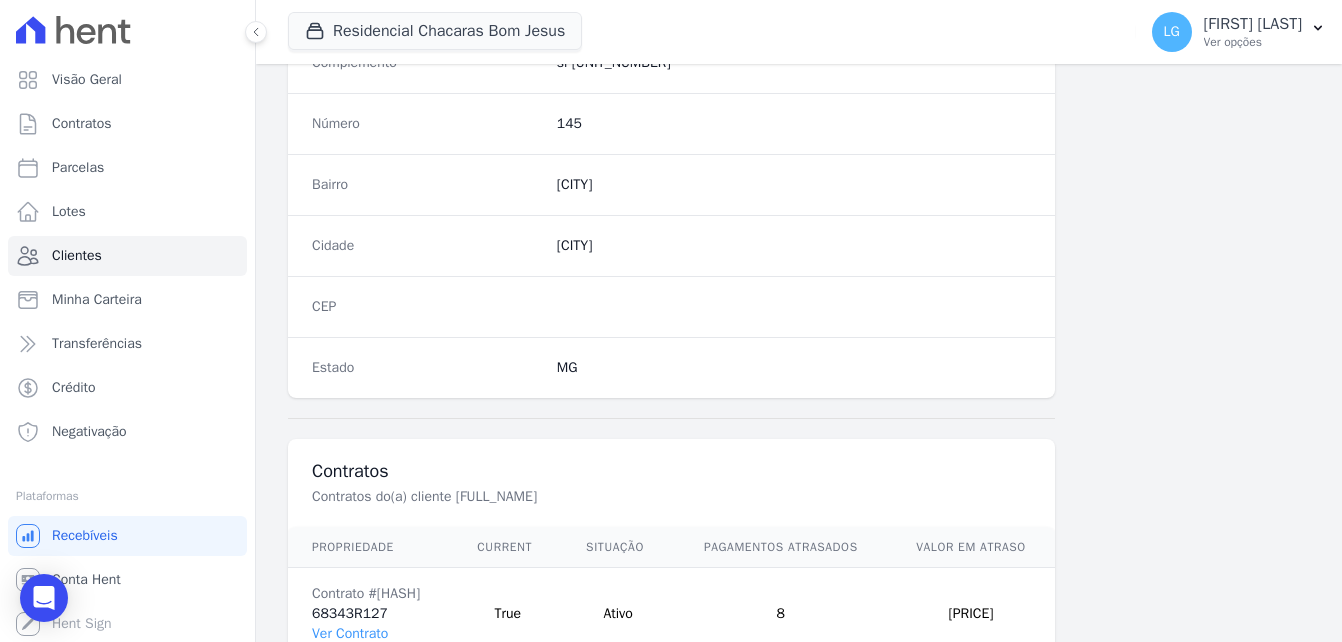 scroll, scrollTop: 1245, scrollLeft: 0, axis: vertical 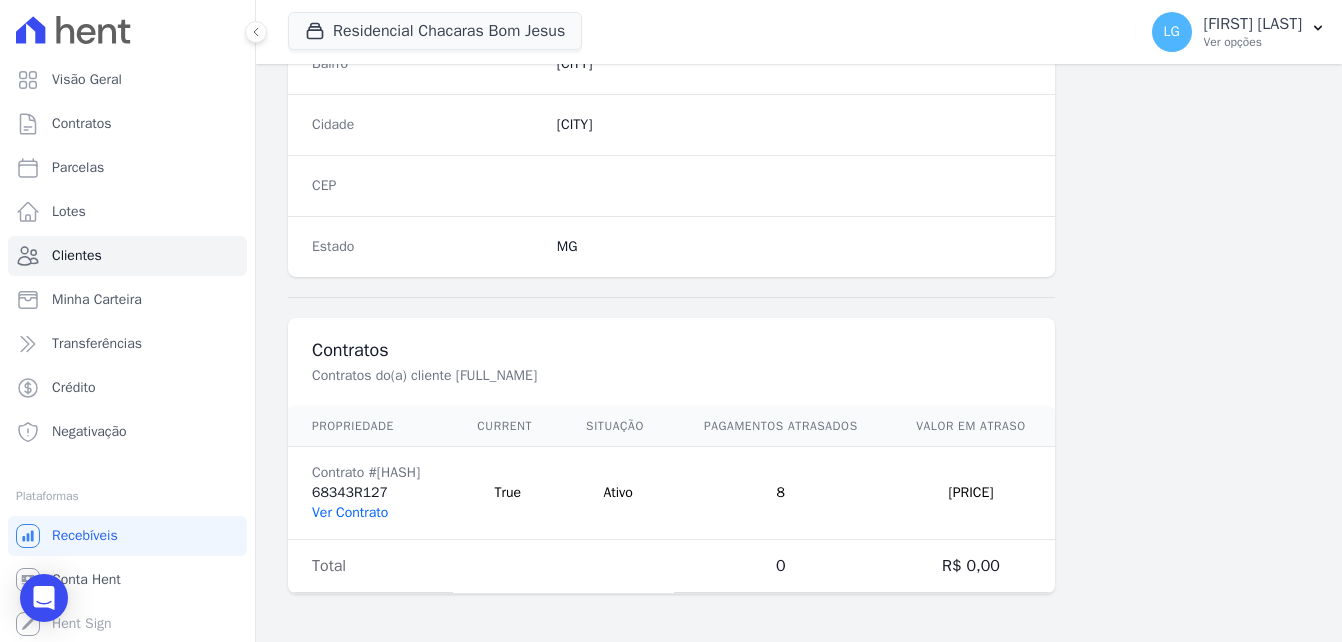 click on "Ver Contrato" at bounding box center (350, 512) 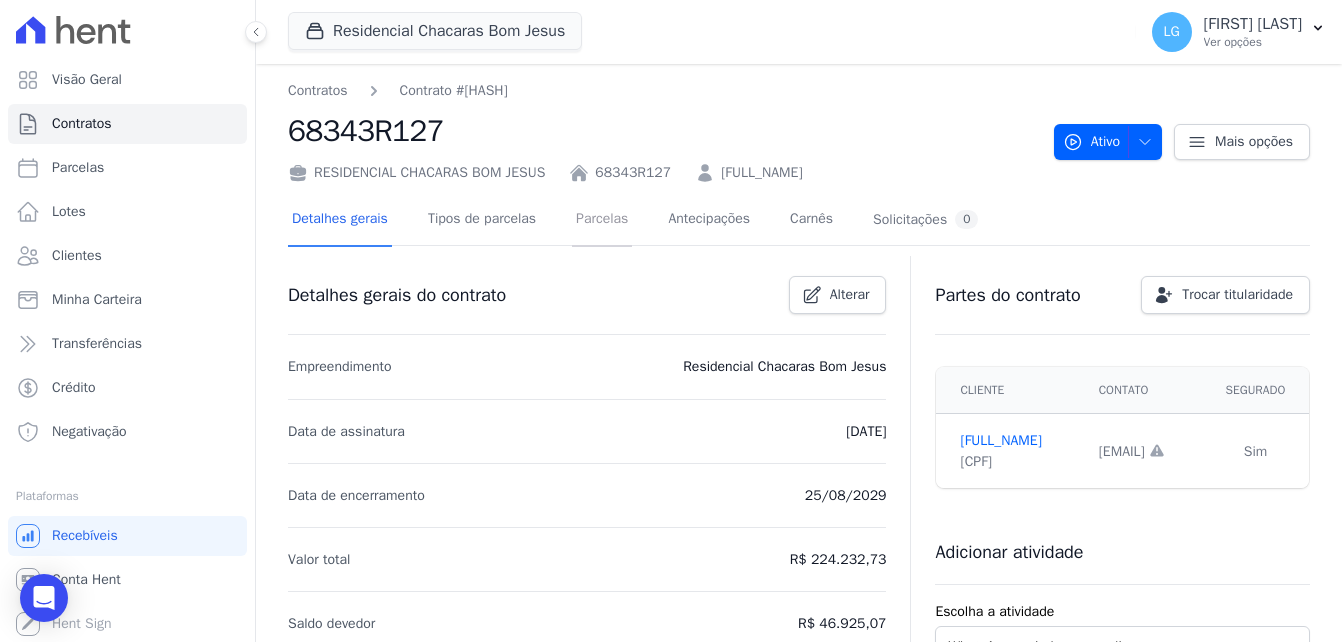click on "Parcelas" at bounding box center [602, 220] 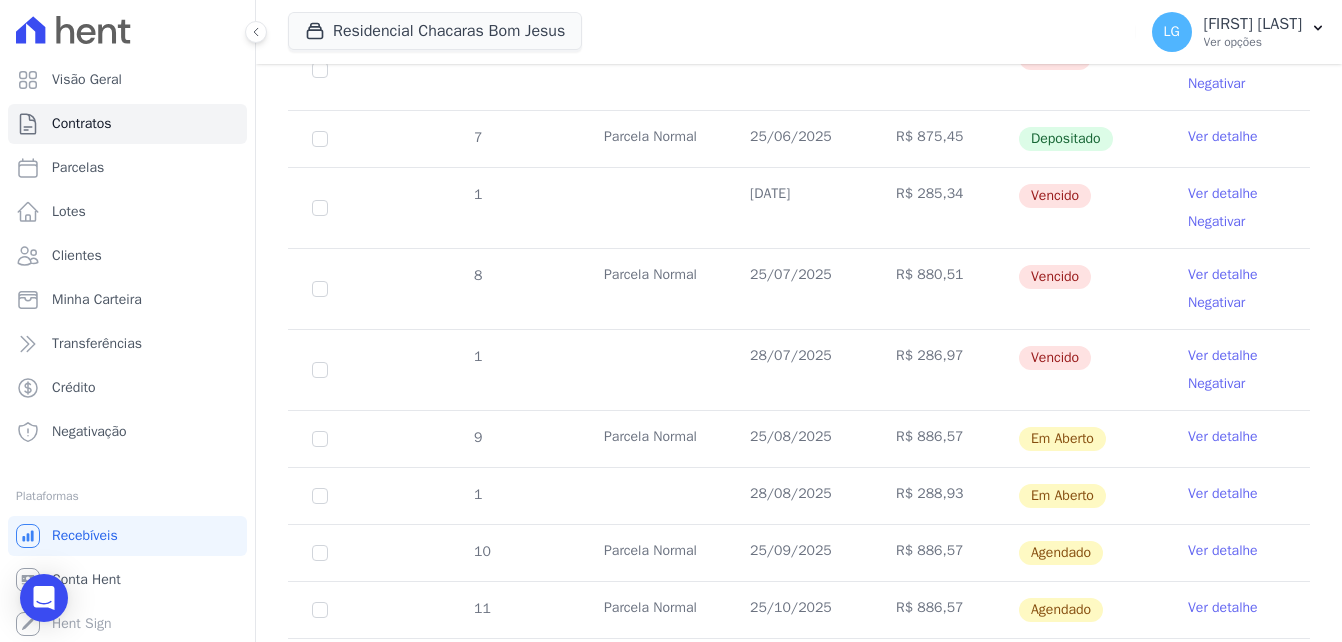 scroll, scrollTop: 941, scrollLeft: 0, axis: vertical 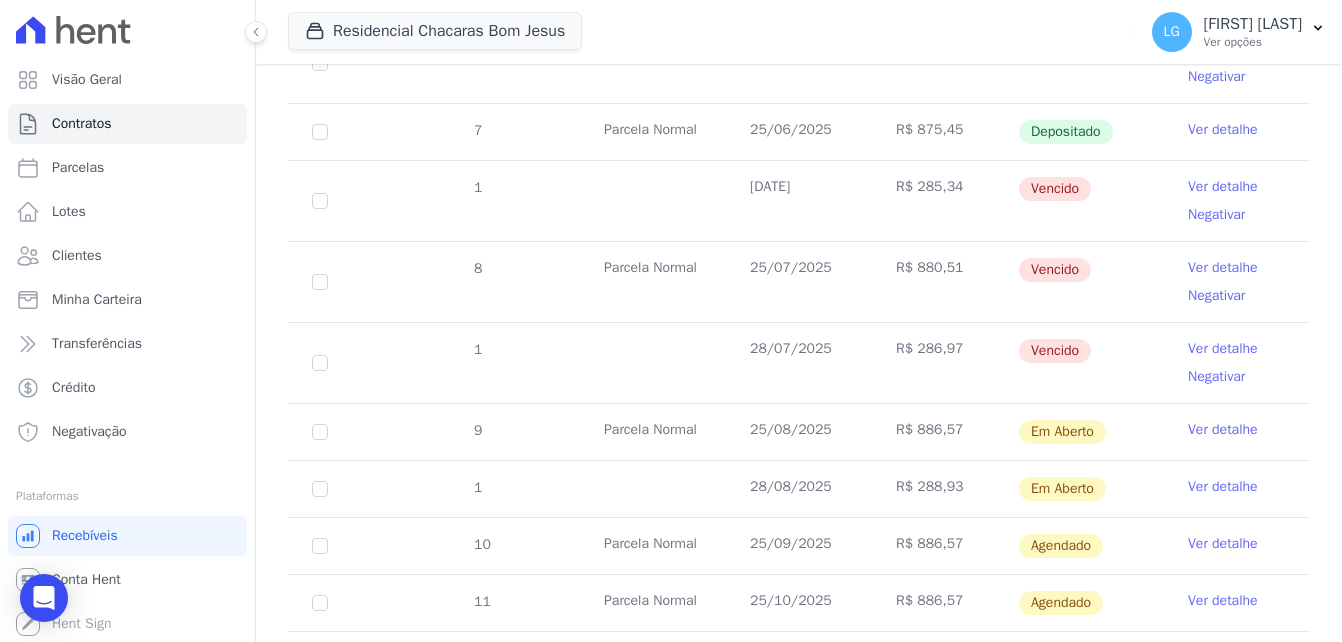 click on "Ver detalhe" at bounding box center (1223, 130) 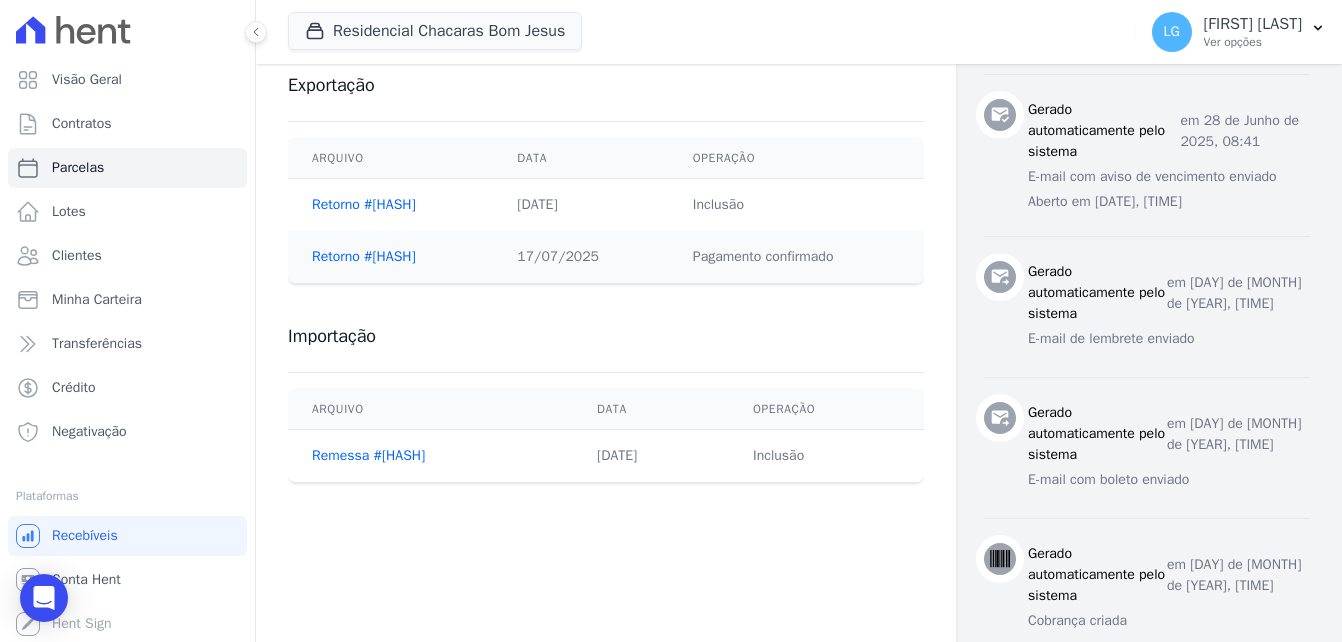 scroll, scrollTop: 1116, scrollLeft: 0, axis: vertical 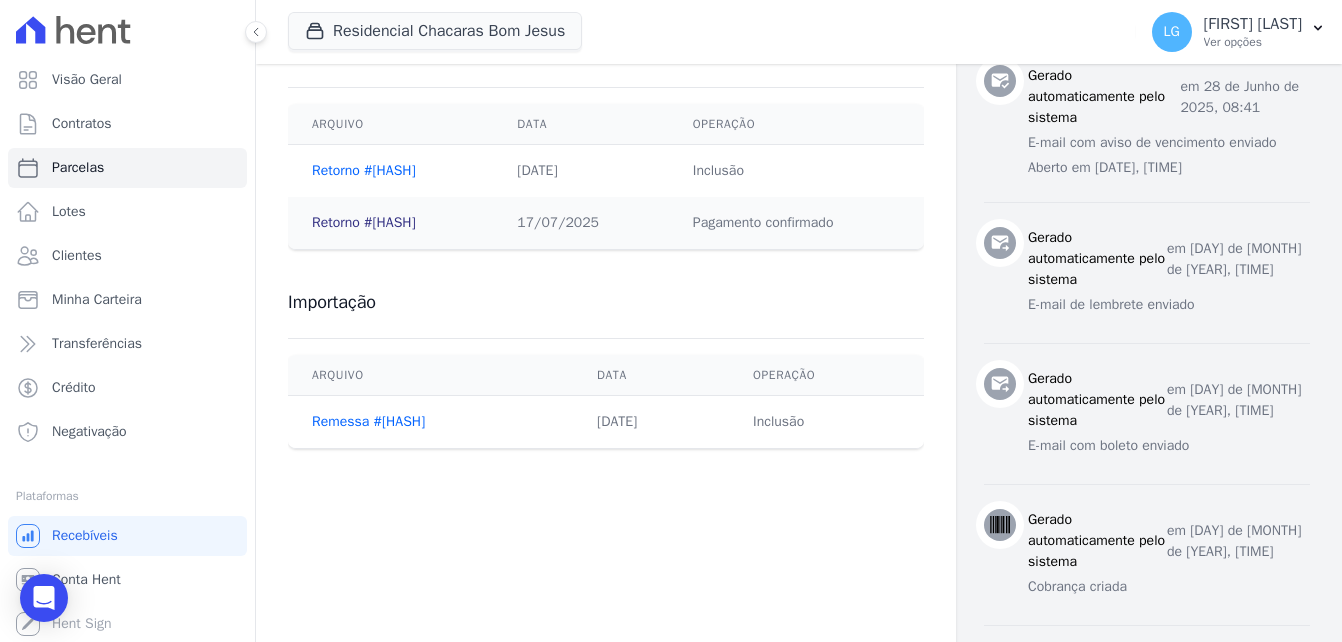 click on "Retorno #b33e41eb" at bounding box center [364, 222] 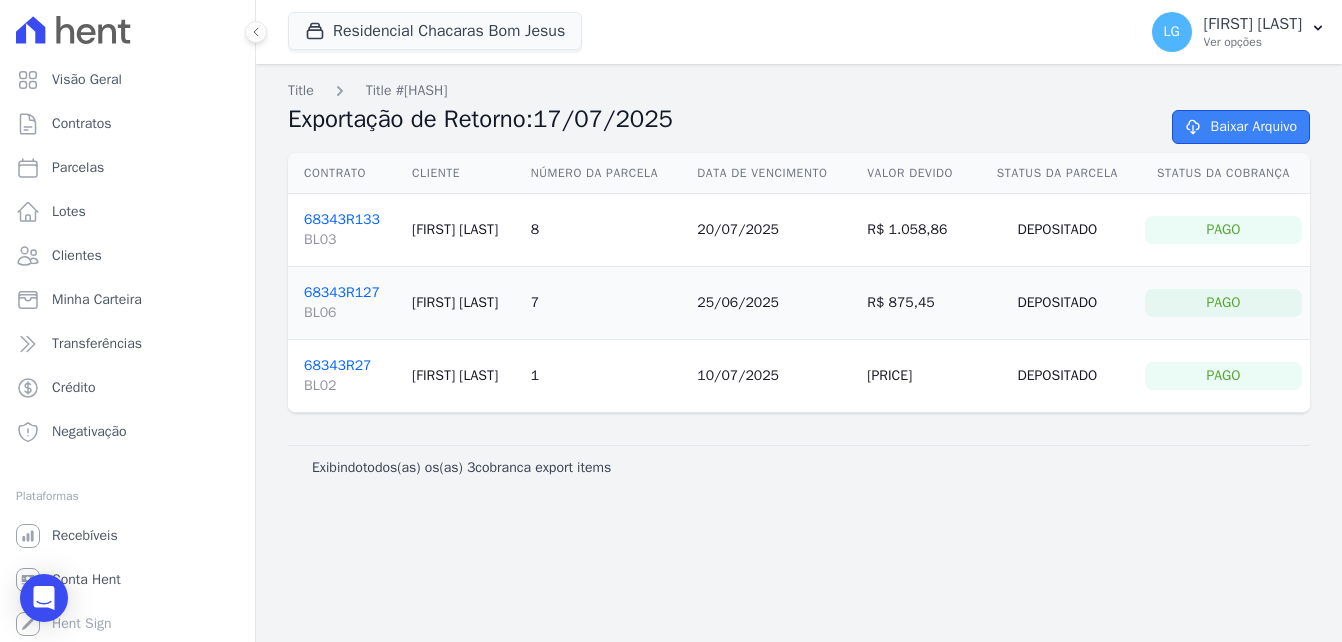 click on "Baixar Arquivo" at bounding box center [1241, 127] 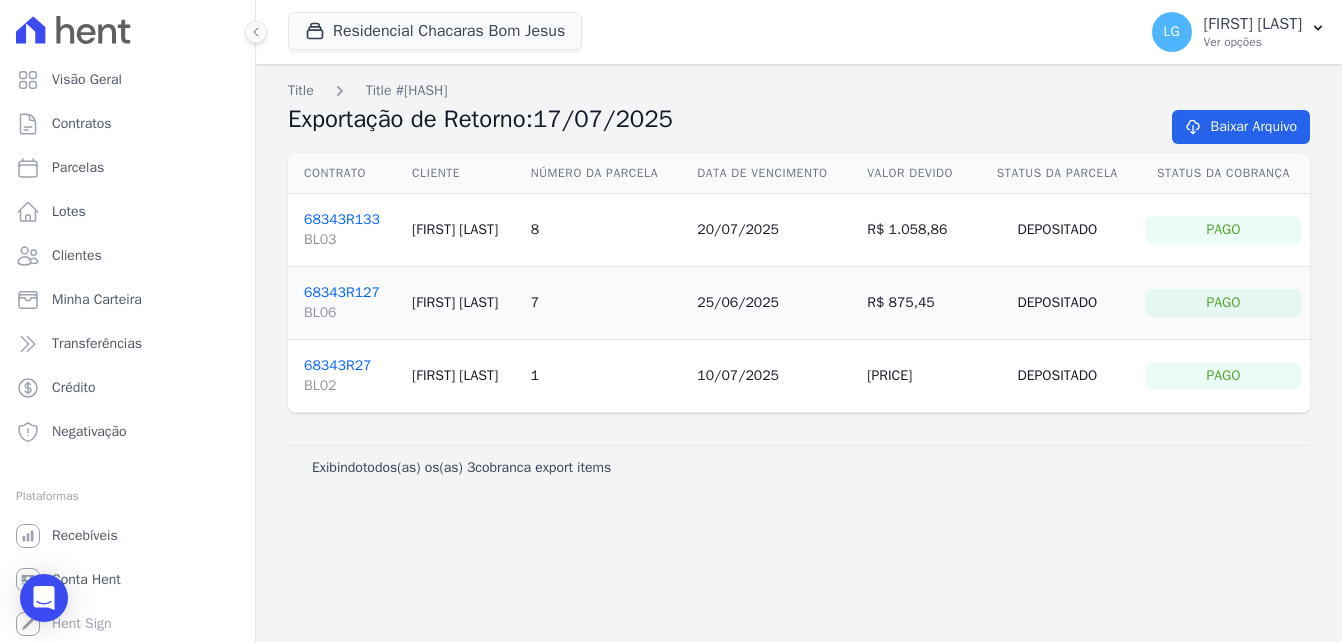 click on "68343R127 BL06" at bounding box center (350, 303) 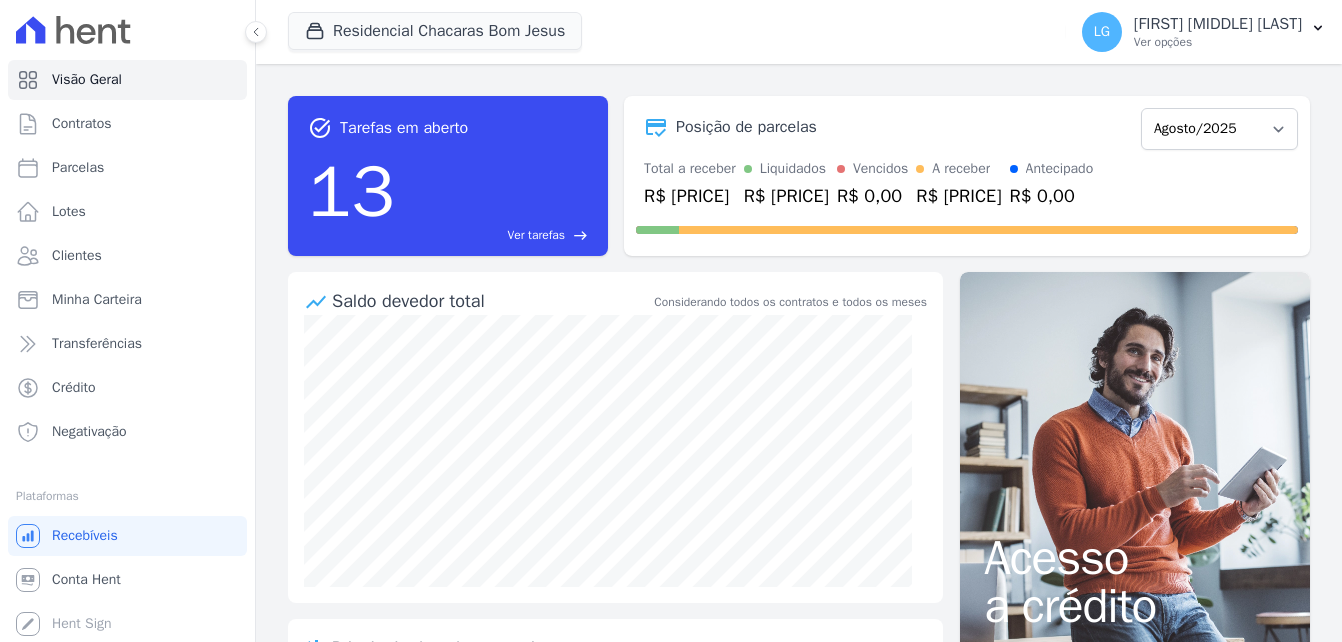 scroll, scrollTop: 0, scrollLeft: 0, axis: both 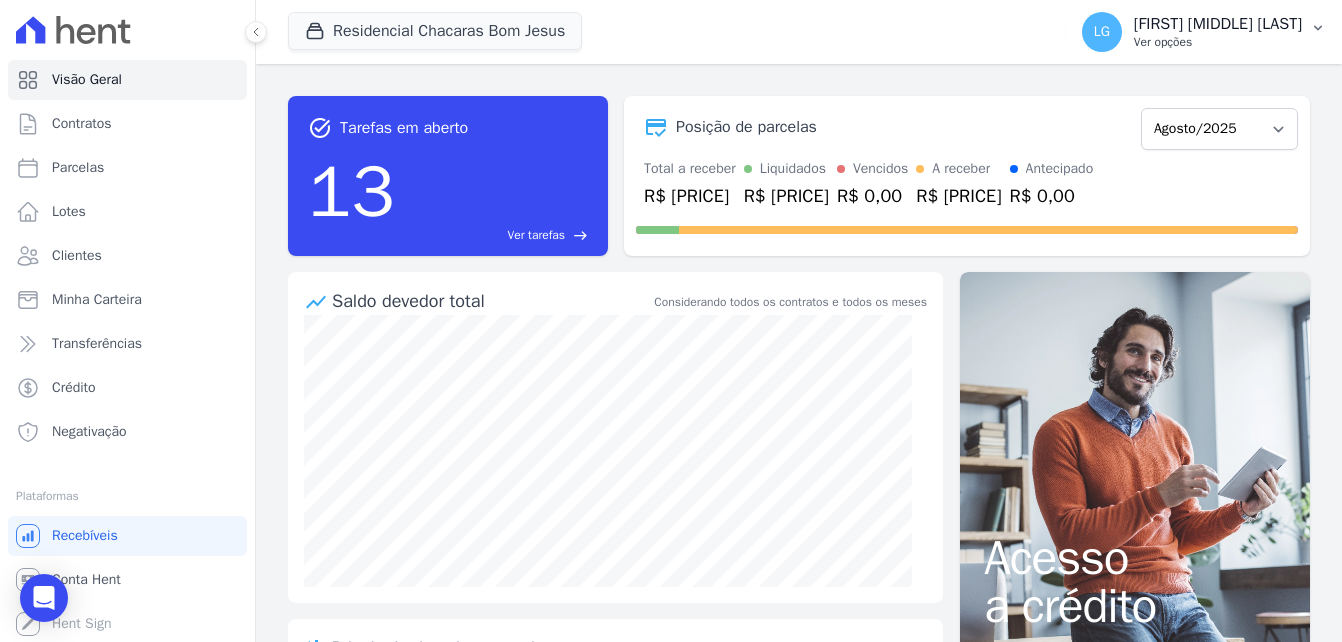 click on "[FIRST] [MIDDLE] [LAST]" at bounding box center [1218, 24] 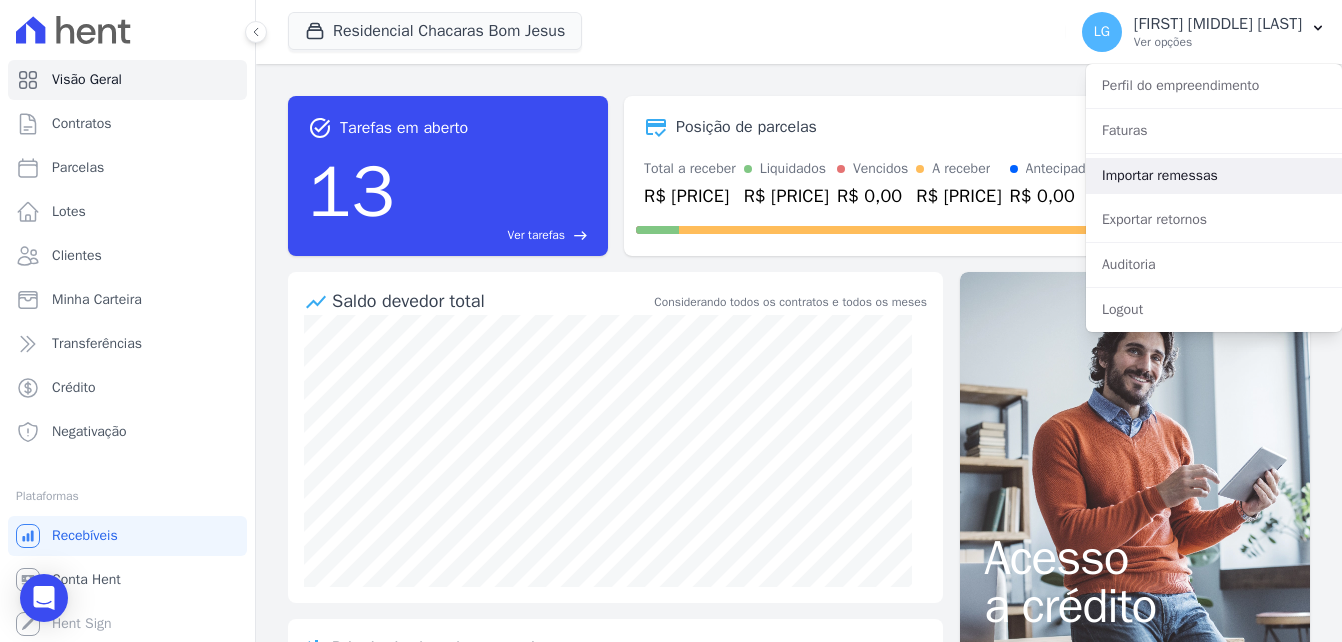 click on "Importar remessas" at bounding box center (1214, 176) 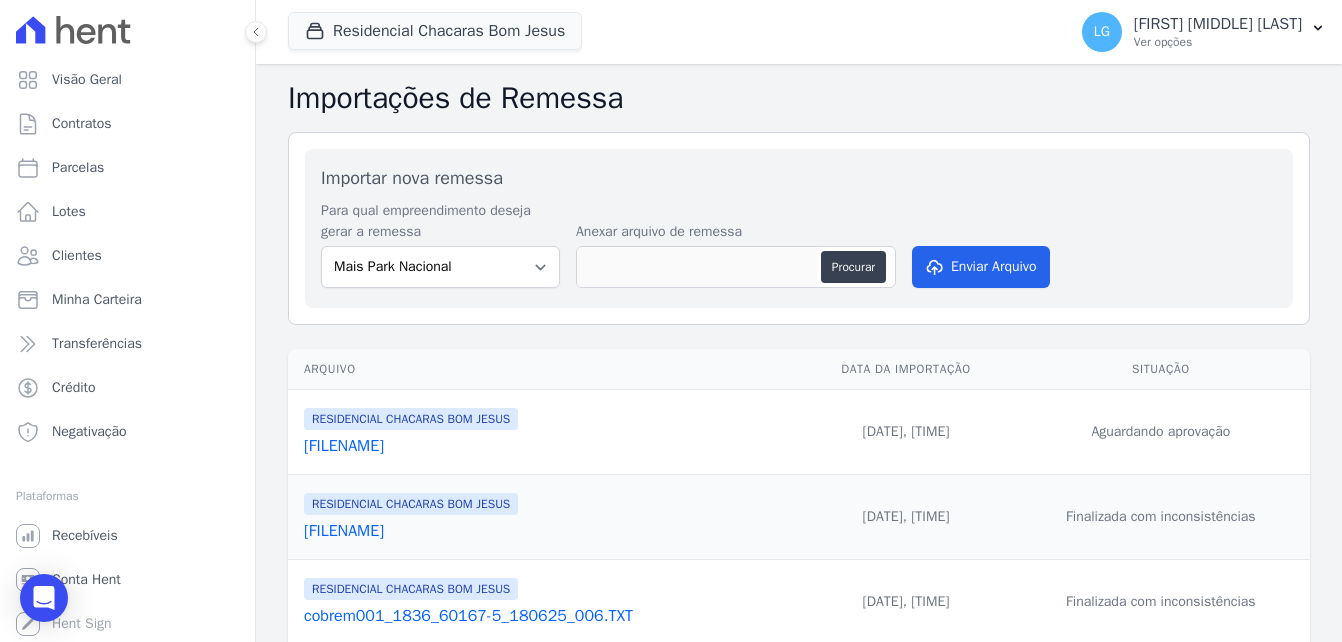 click on "[FILENAME]" at bounding box center (548, 446) 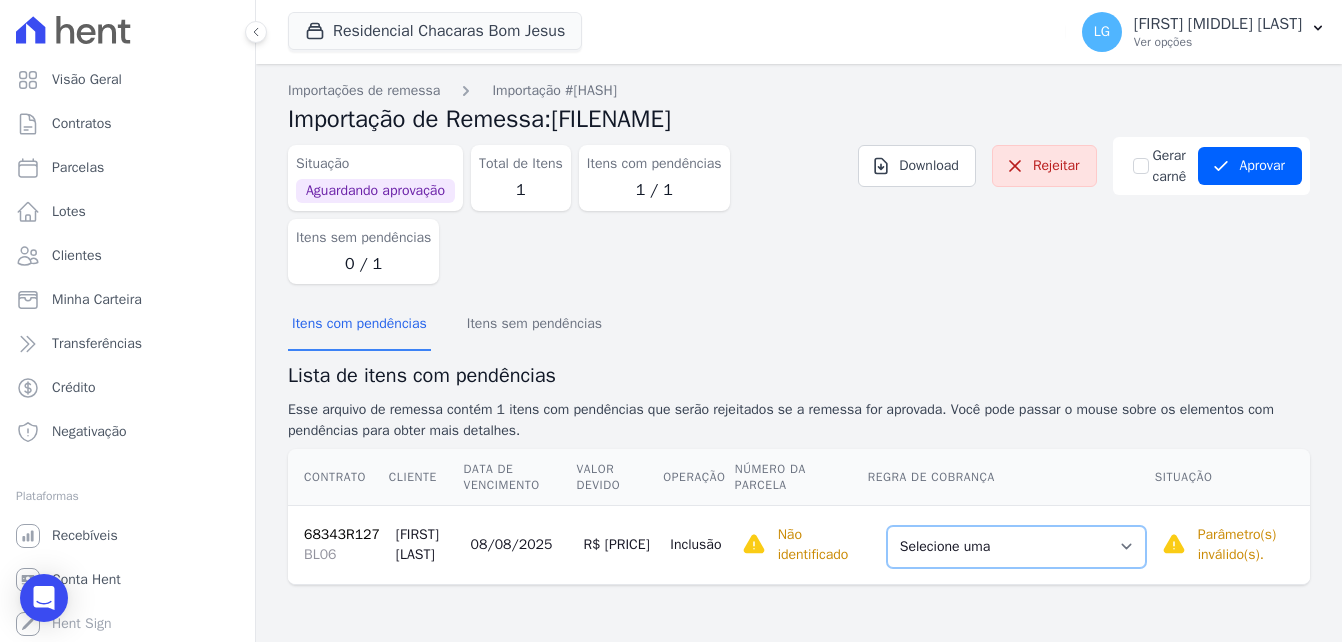 click on "Selecione uma
Nova Parcela Avulsa
Parcela Avulsa Existente
Parcela Normal (57 X R$ [PRICE])" at bounding box center [1016, 547] 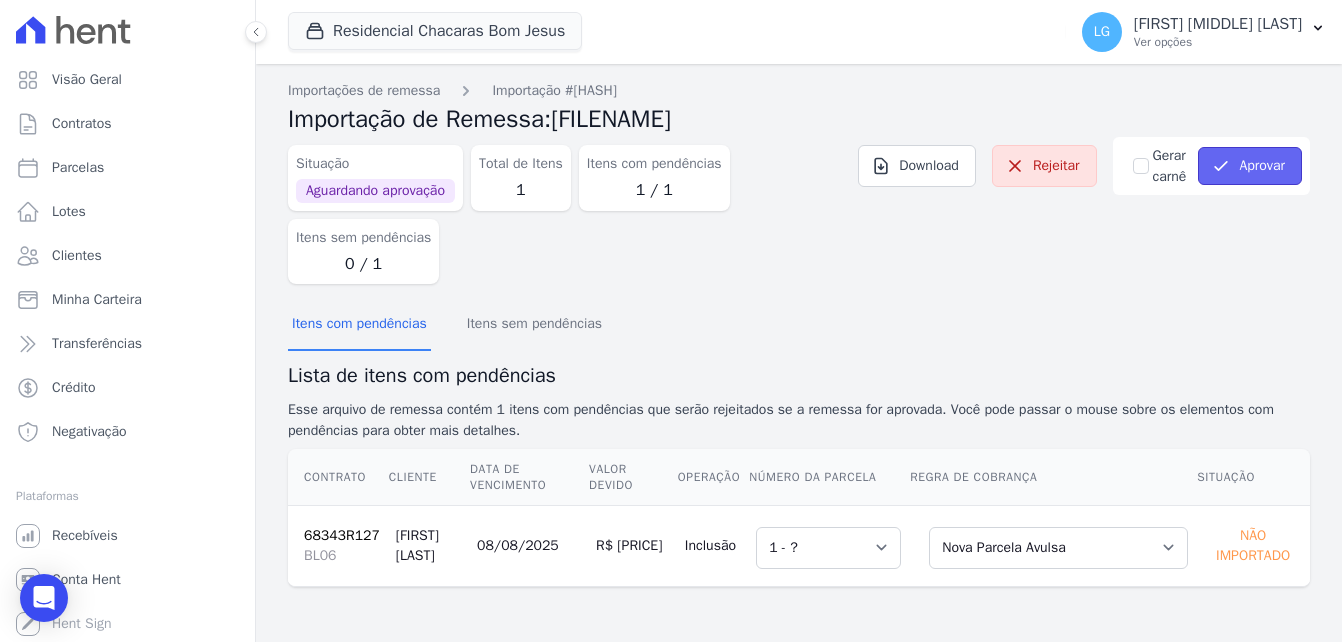 click on "Aprovar" at bounding box center [1250, 166] 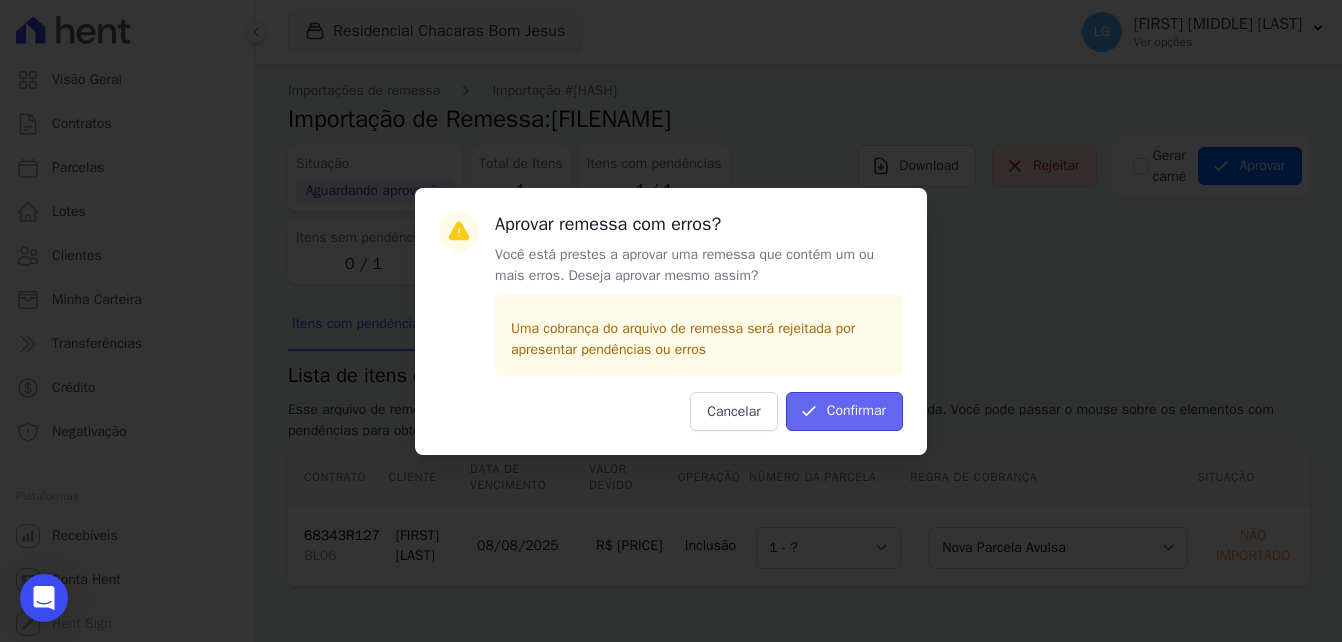 click on "Confirmar" at bounding box center [844, 411] 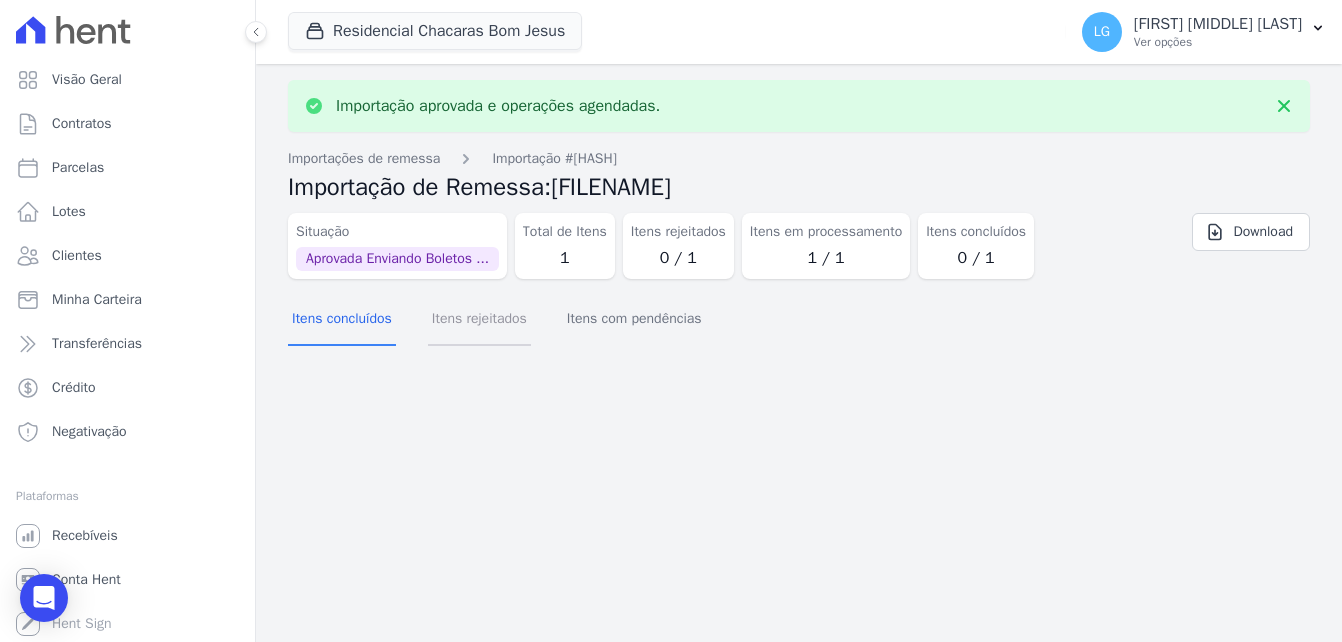click on "Itens rejeitados" at bounding box center (479, 320) 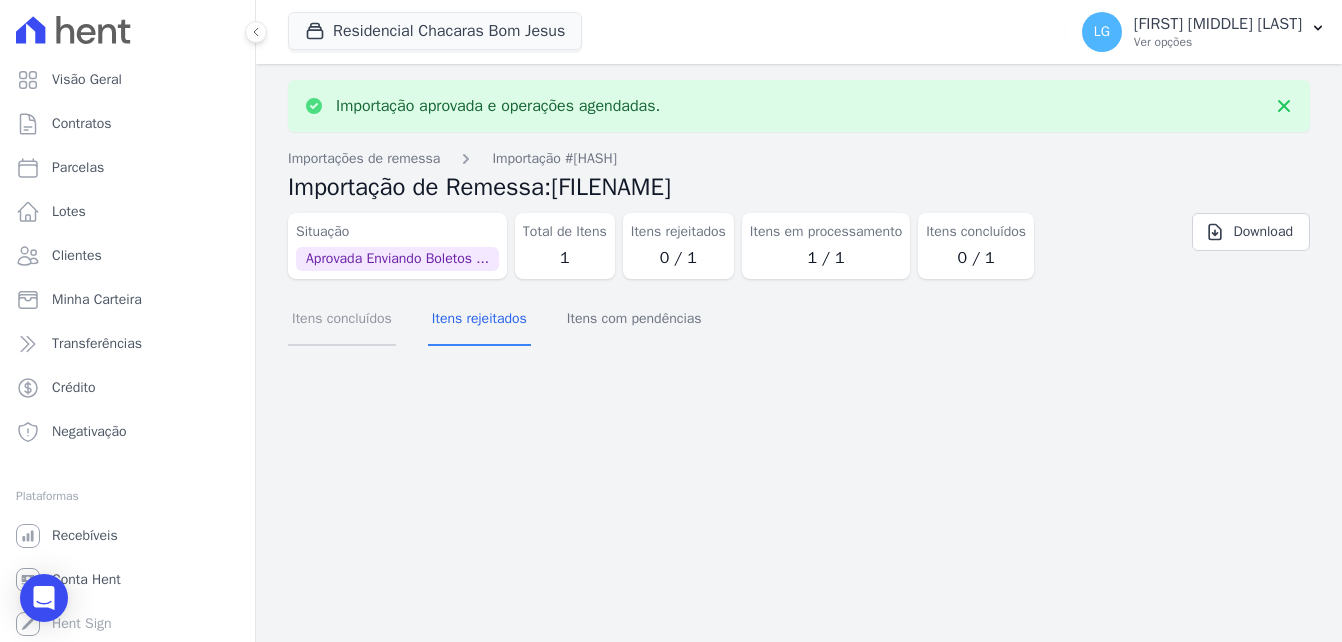 click on "Itens concluídos" at bounding box center [342, 320] 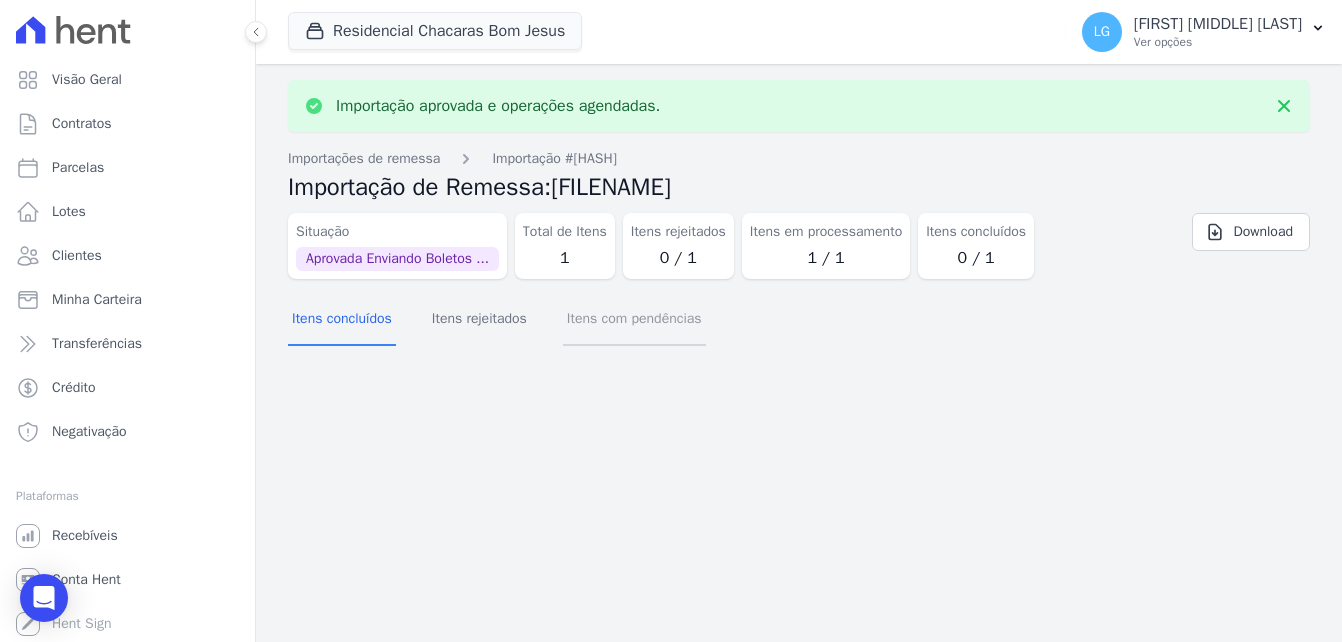 click on "Itens com pendências" at bounding box center (634, 320) 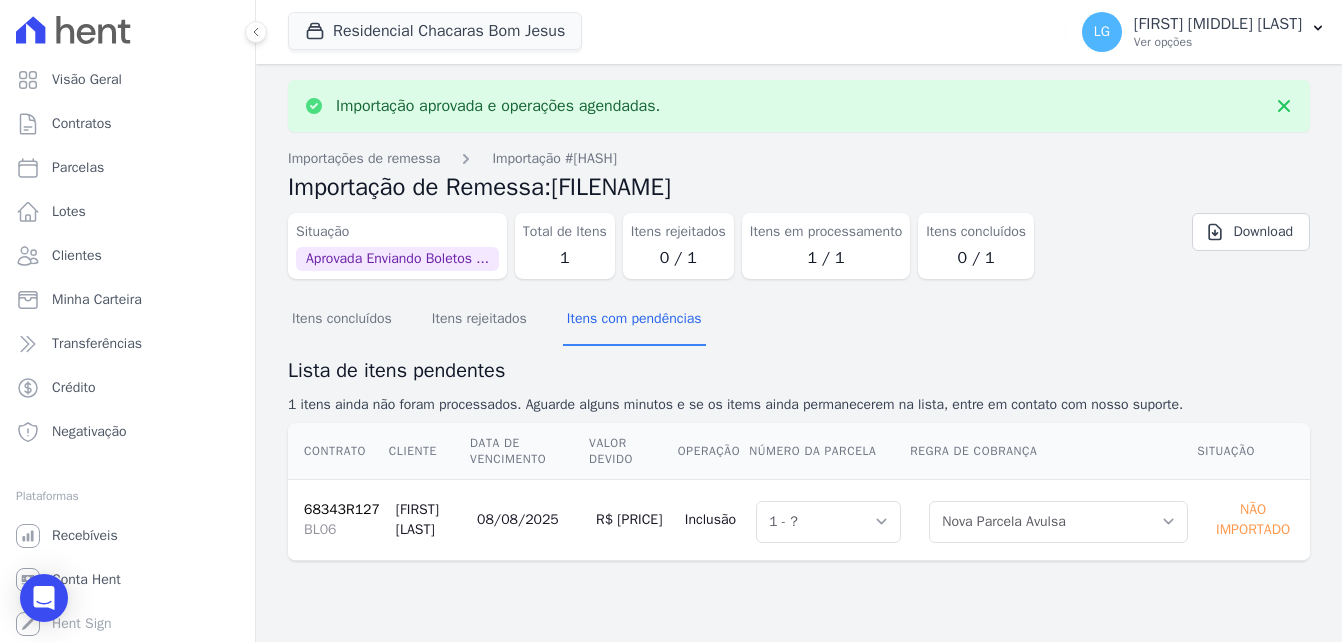 click on "68343R127" at bounding box center (342, 509) 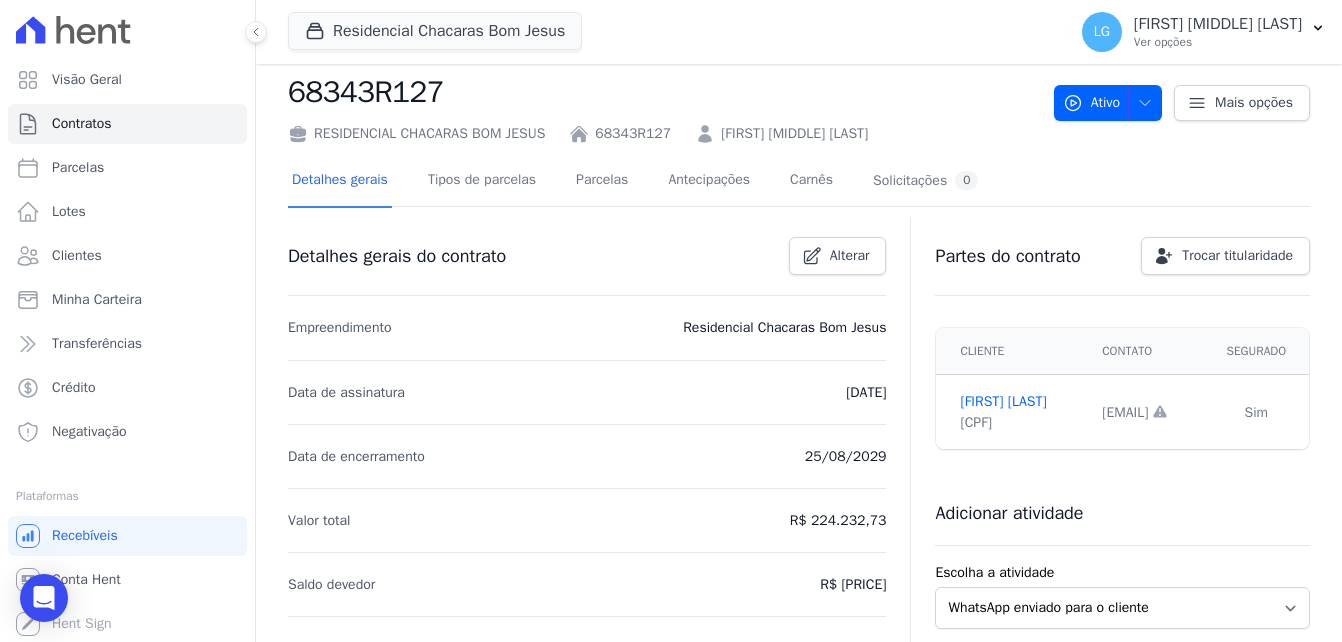 scroll, scrollTop: 31, scrollLeft: 0, axis: vertical 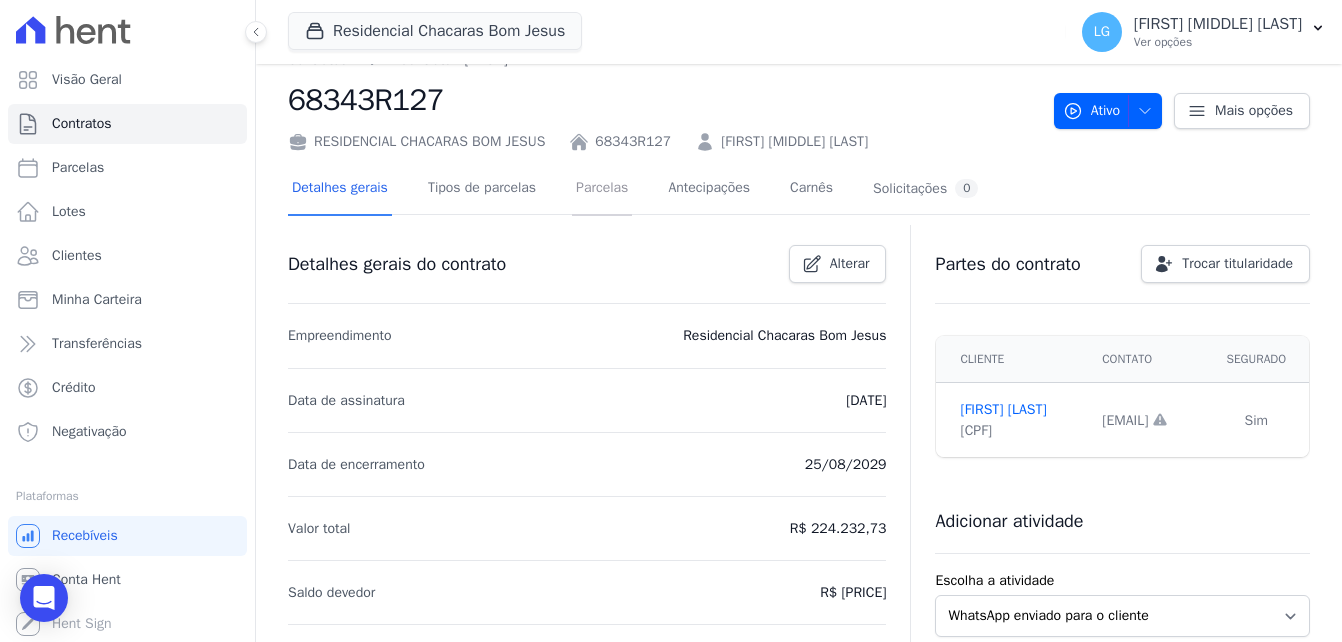 click on "Parcelas" at bounding box center [602, 189] 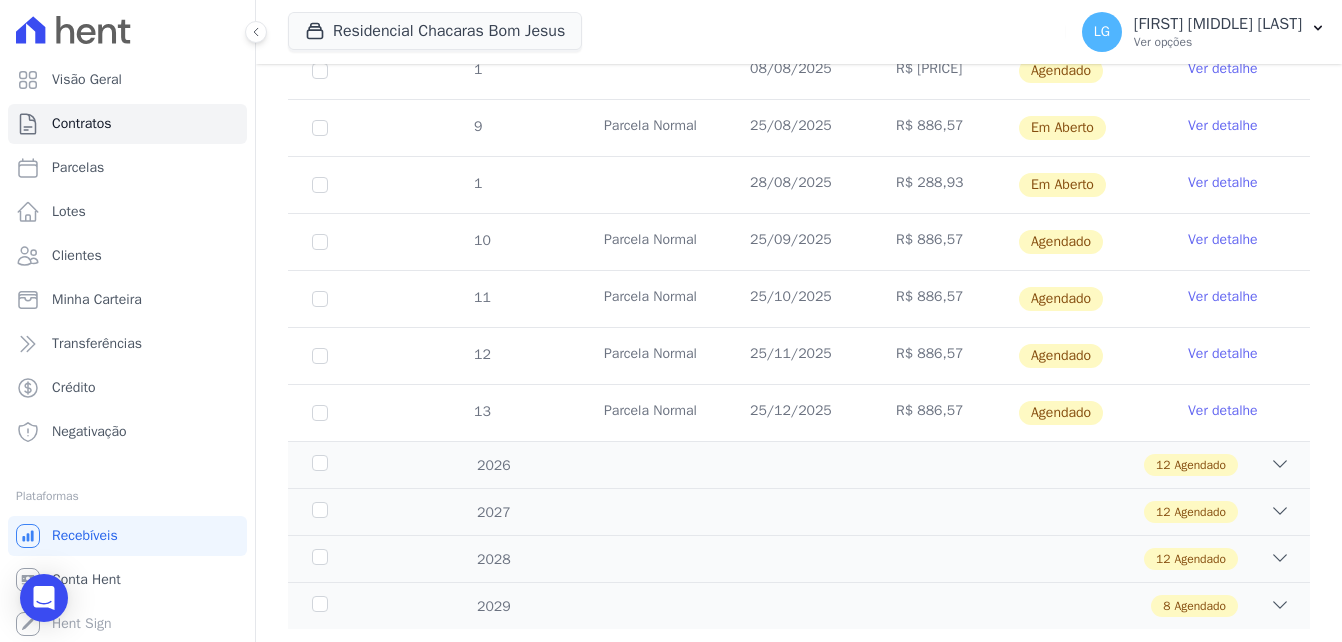 scroll, scrollTop: 1349, scrollLeft: 0, axis: vertical 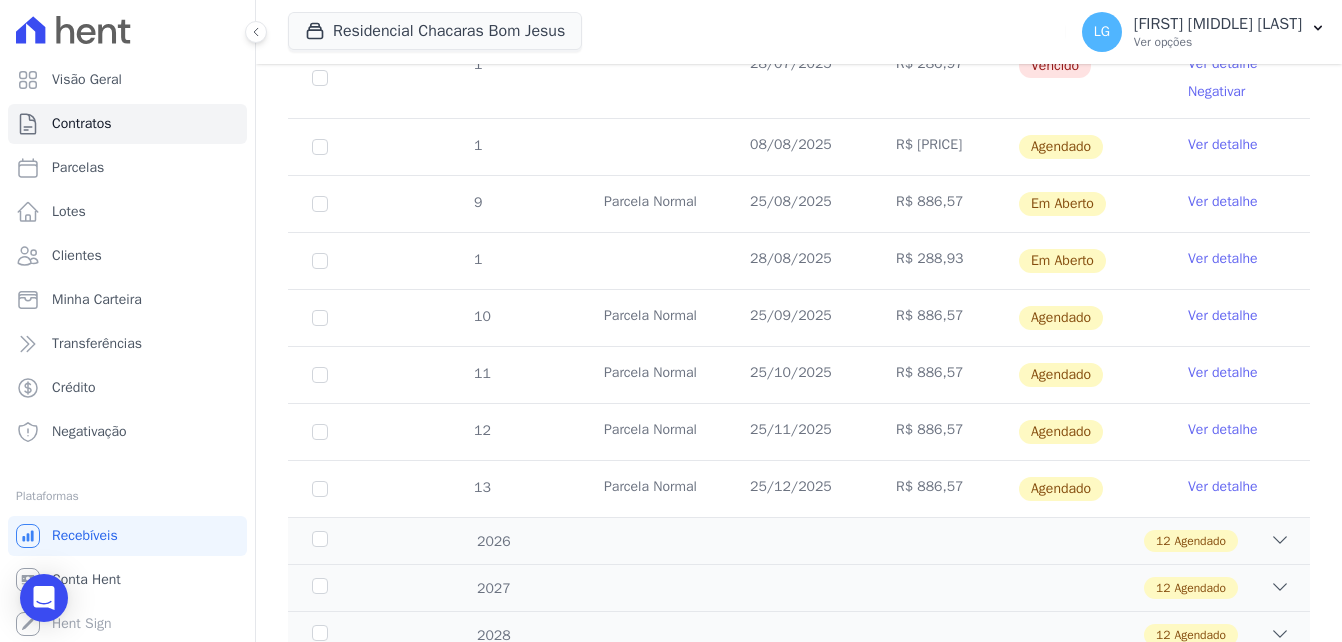 click on "Ver detalhe" at bounding box center [1223, 145] 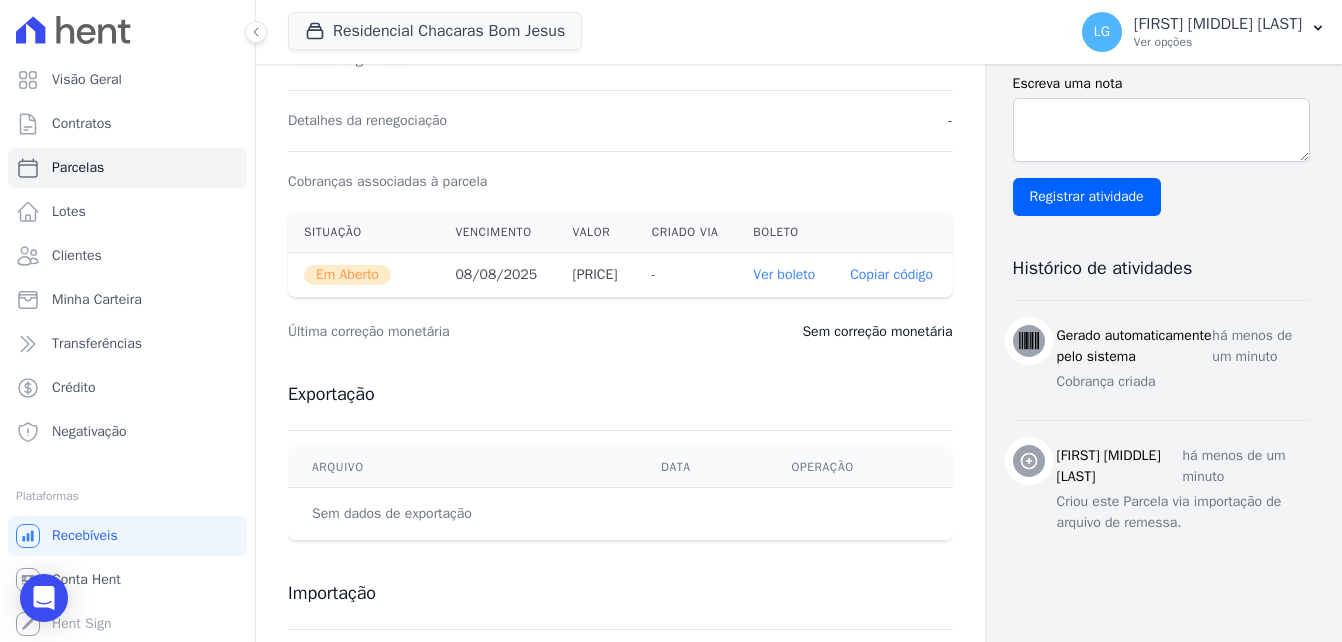 scroll, scrollTop: 578, scrollLeft: 0, axis: vertical 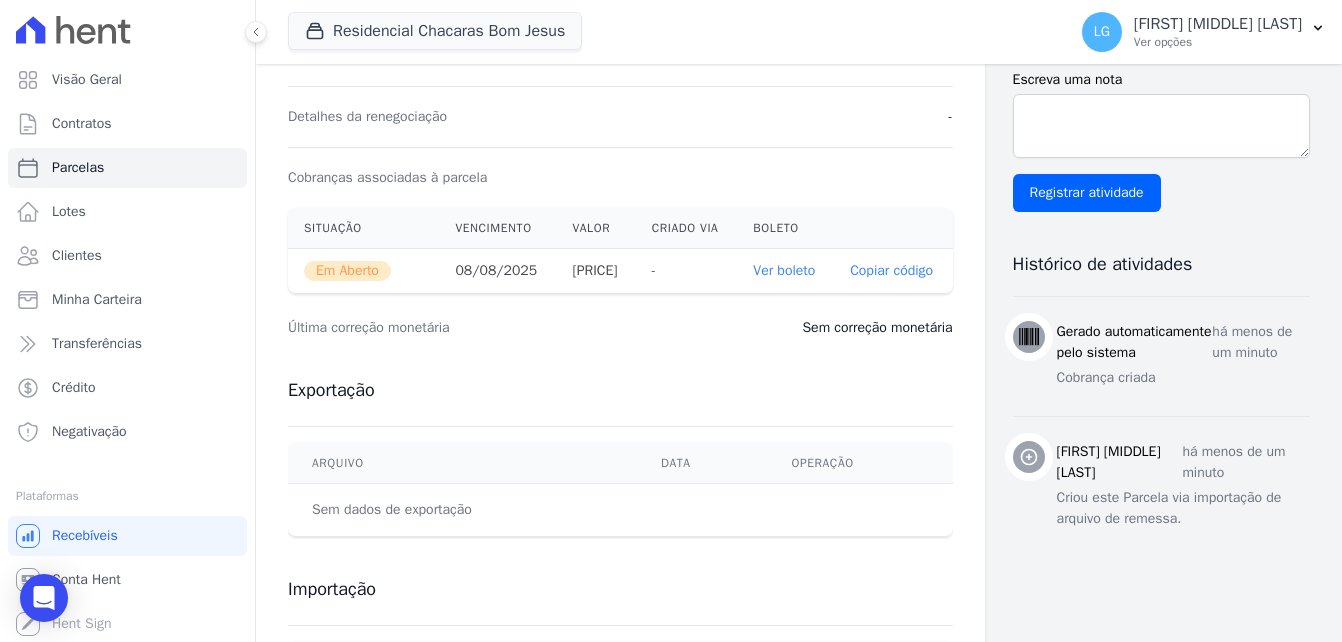 click on "Ver boleto" at bounding box center [784, 270] 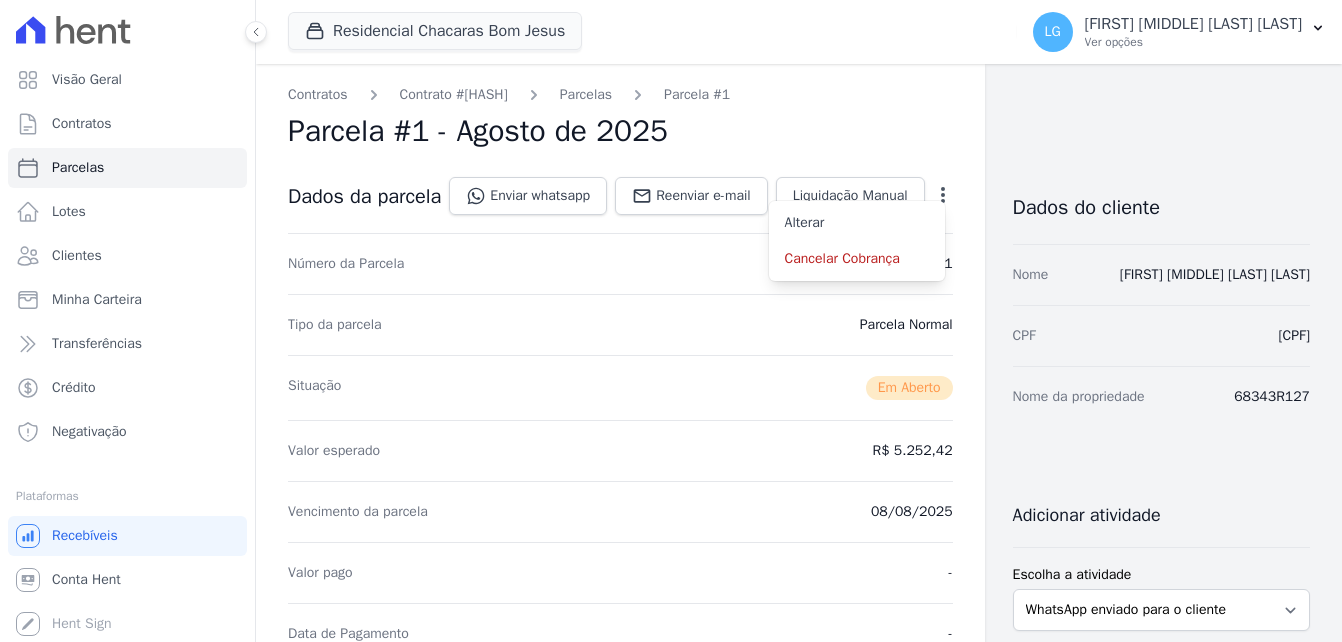 scroll, scrollTop: 0, scrollLeft: 0, axis: both 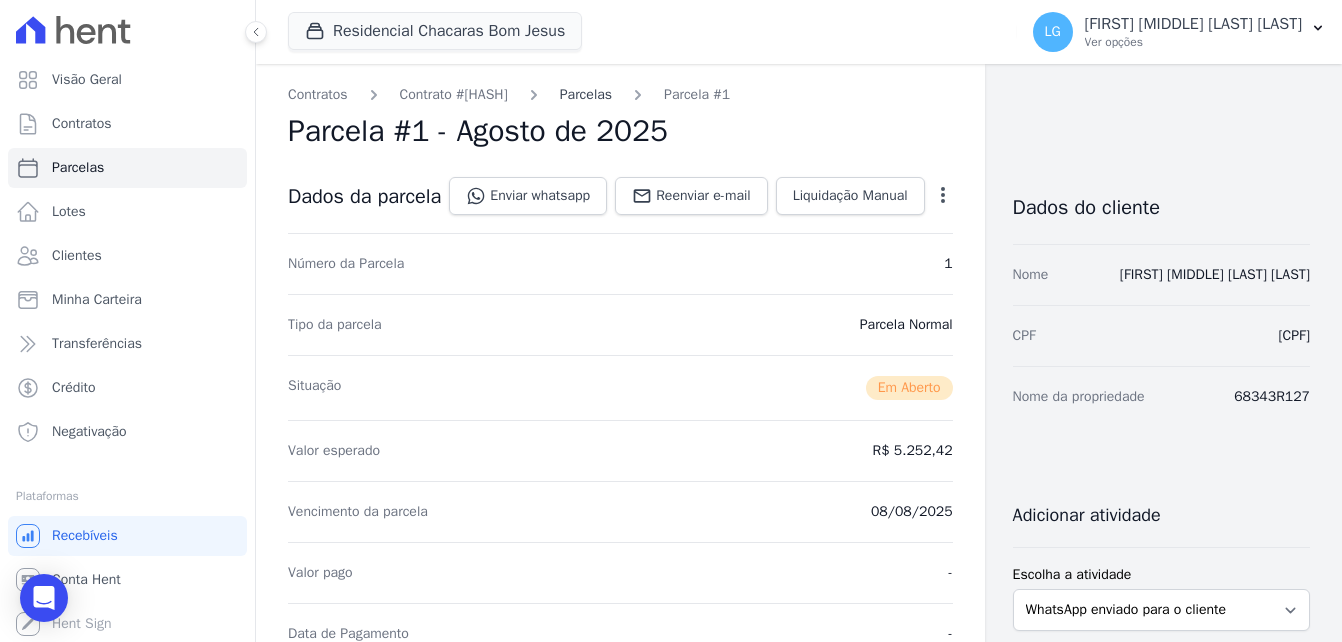 click on "Parcelas" at bounding box center [586, 94] 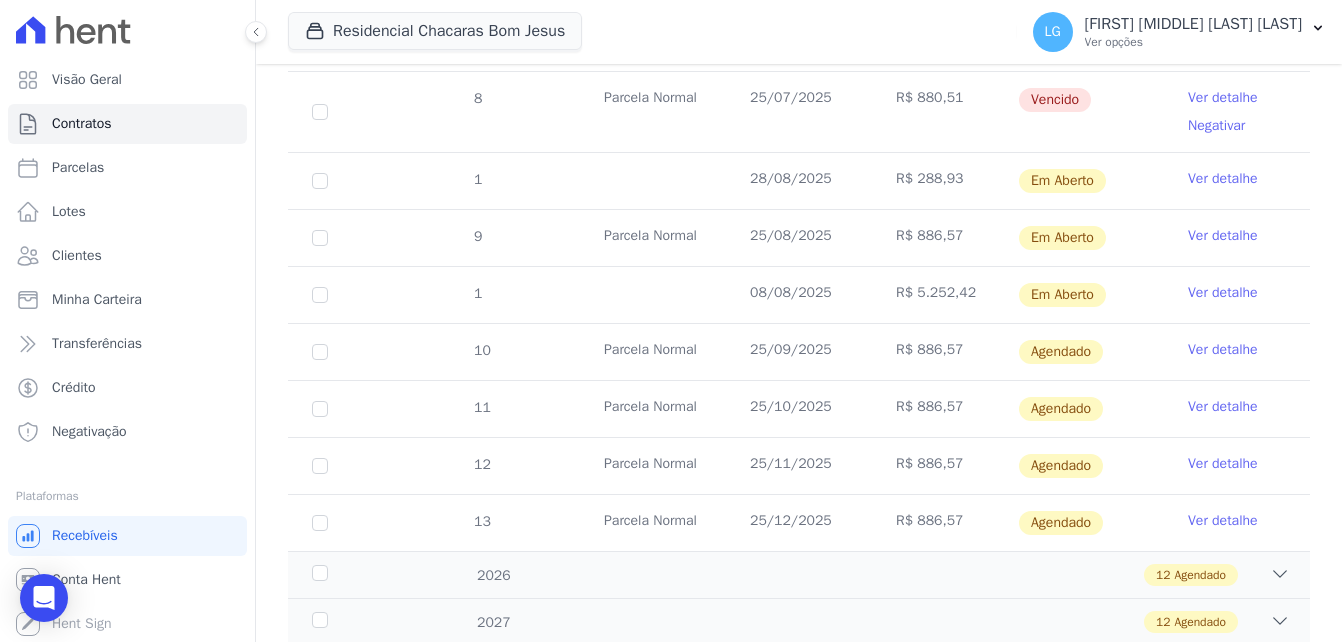 scroll, scrollTop: 1200, scrollLeft: 0, axis: vertical 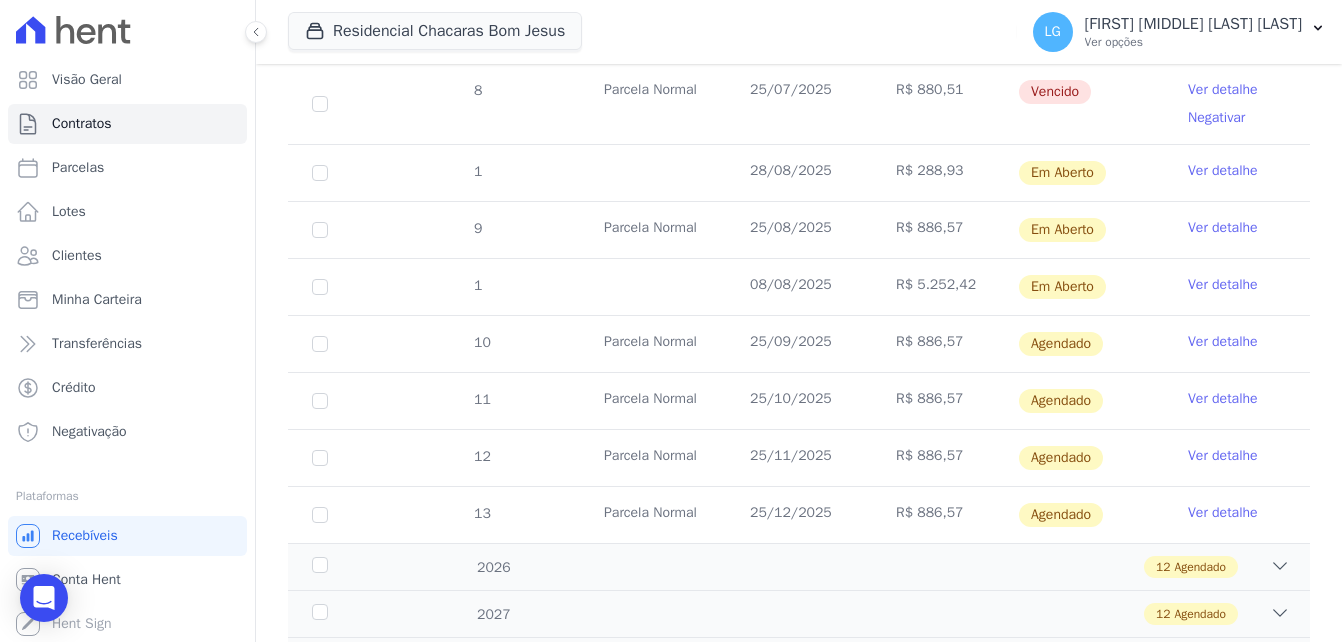 click on "Ver detalhe" at bounding box center (1223, 285) 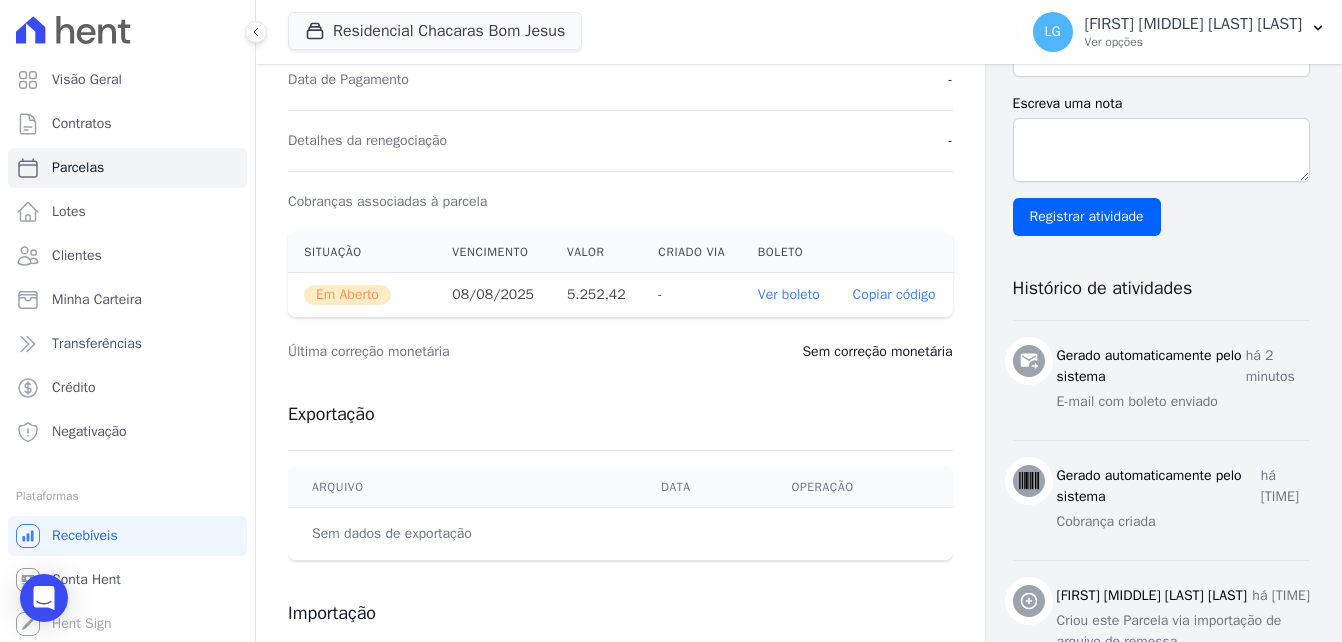 scroll, scrollTop: 500, scrollLeft: 0, axis: vertical 